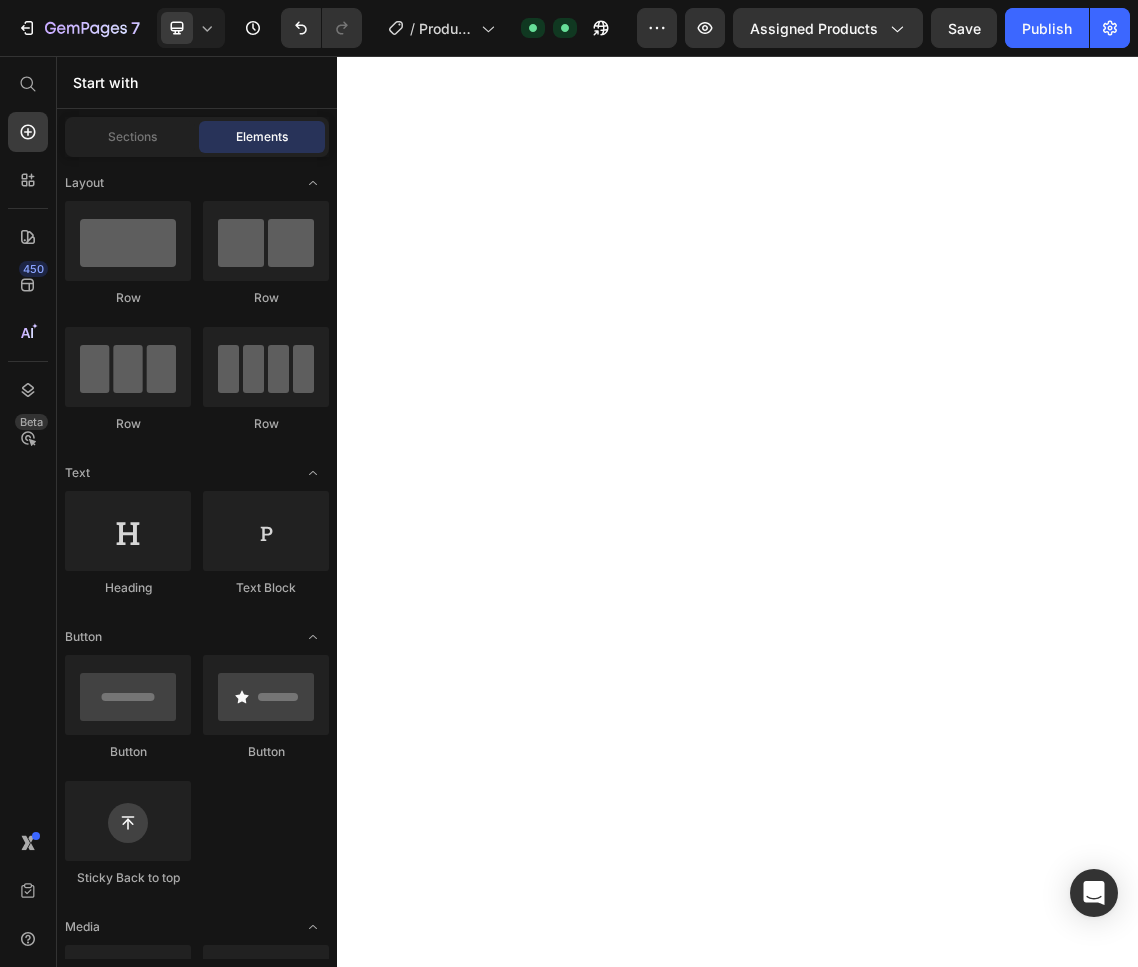 scroll, scrollTop: 0, scrollLeft: 0, axis: both 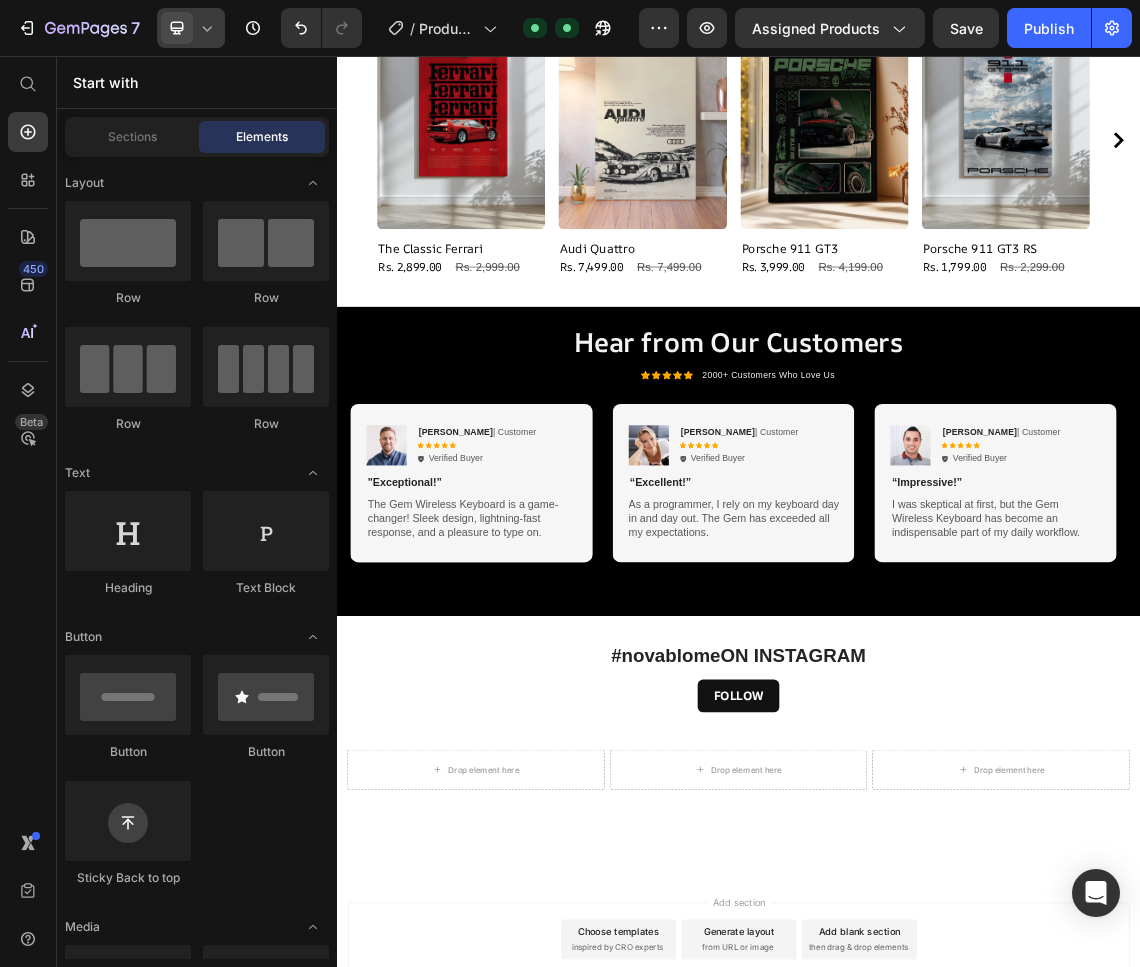 click 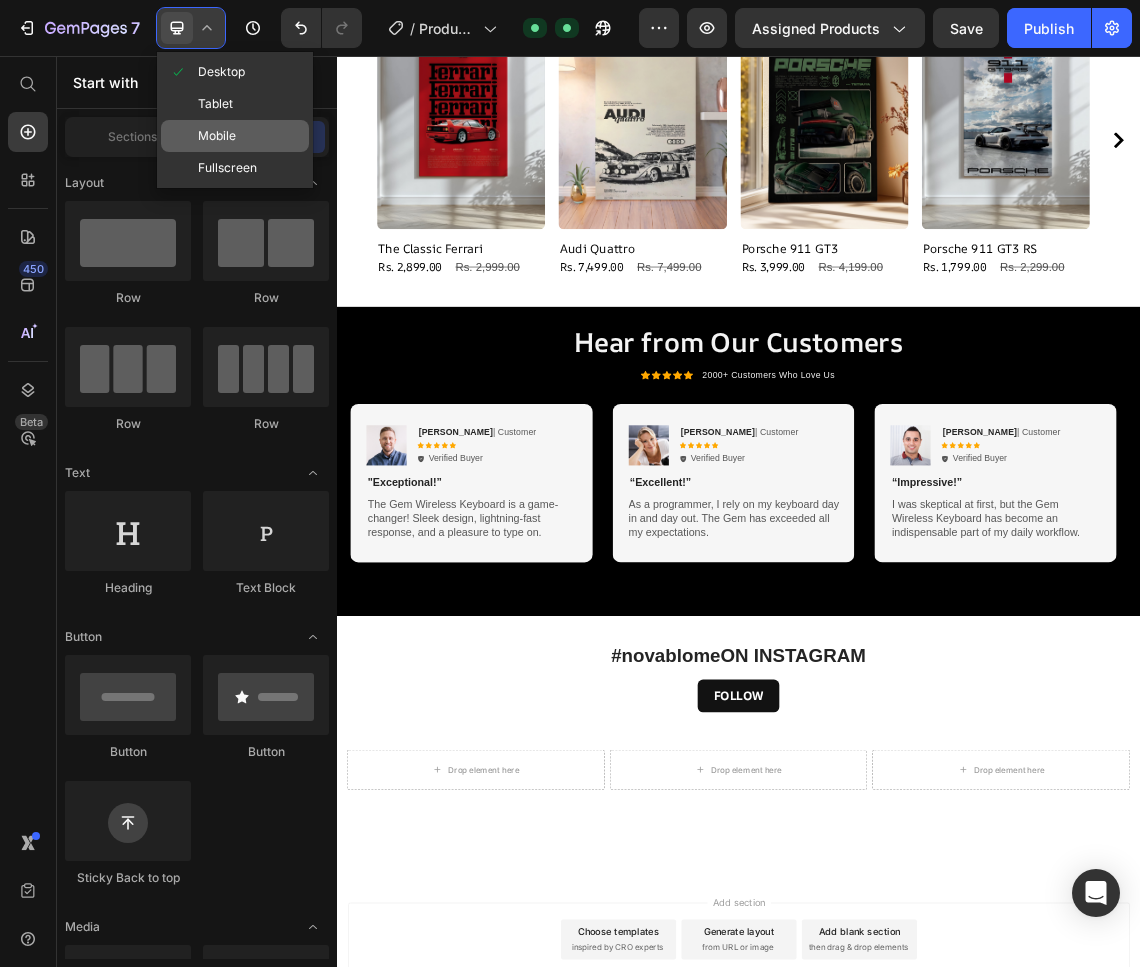 click on "Mobile" 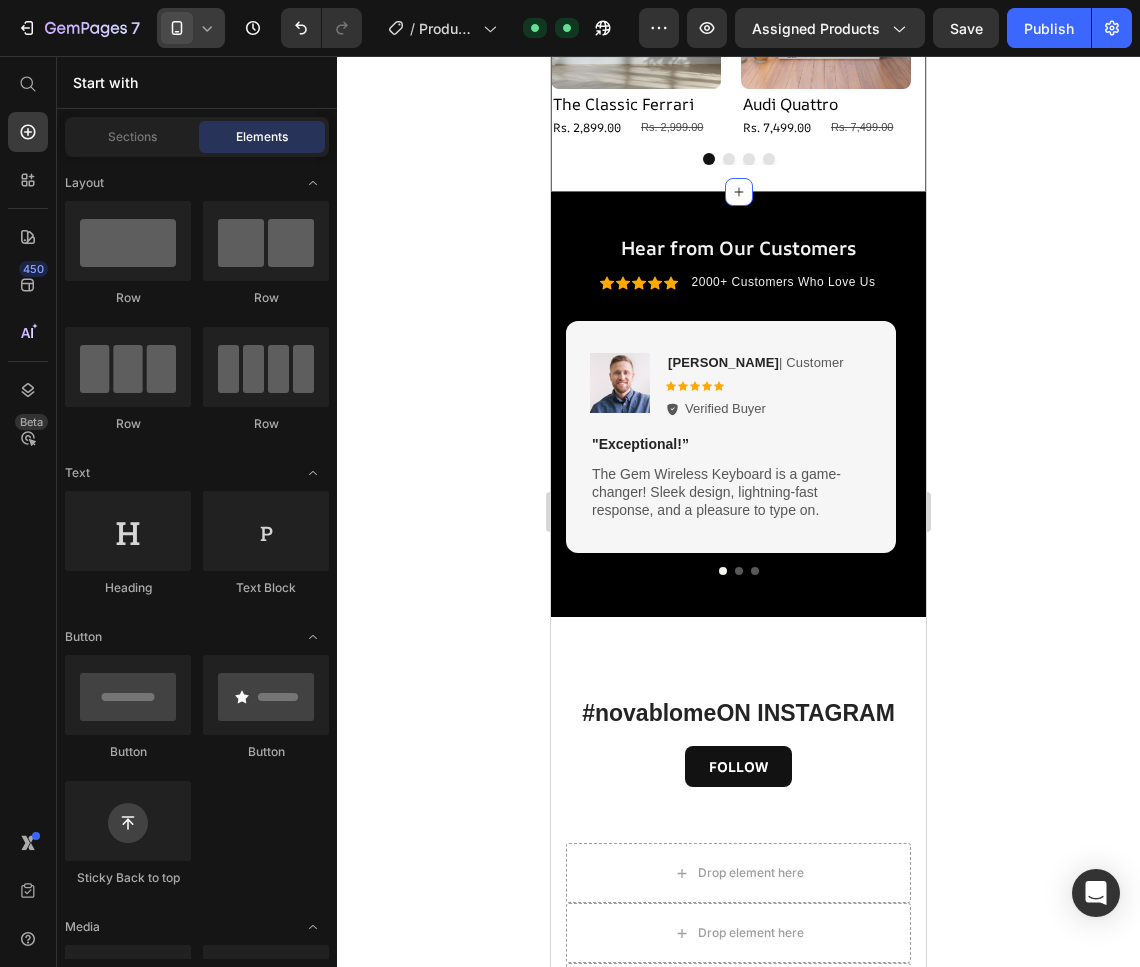 scroll, scrollTop: 1263, scrollLeft: 0, axis: vertical 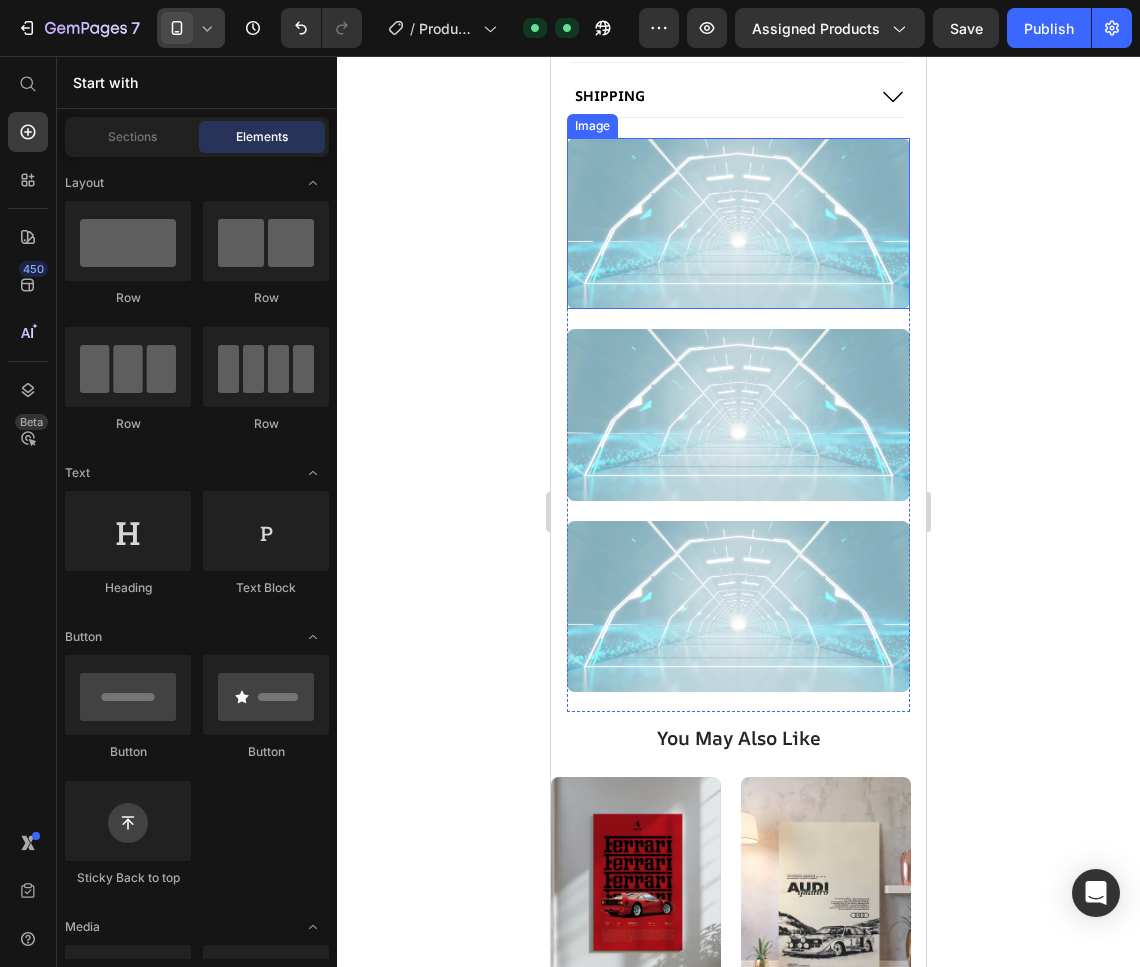 click at bounding box center [738, 224] 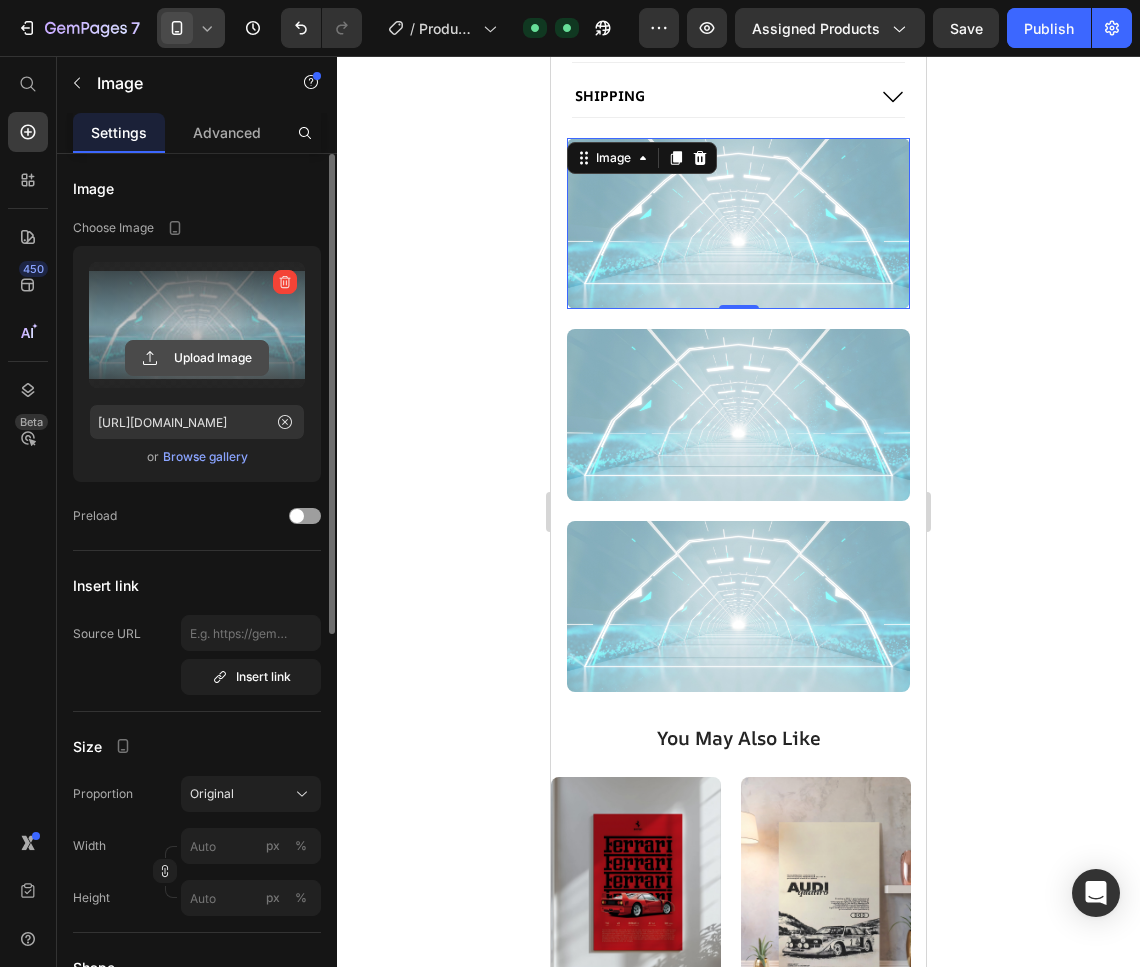 click 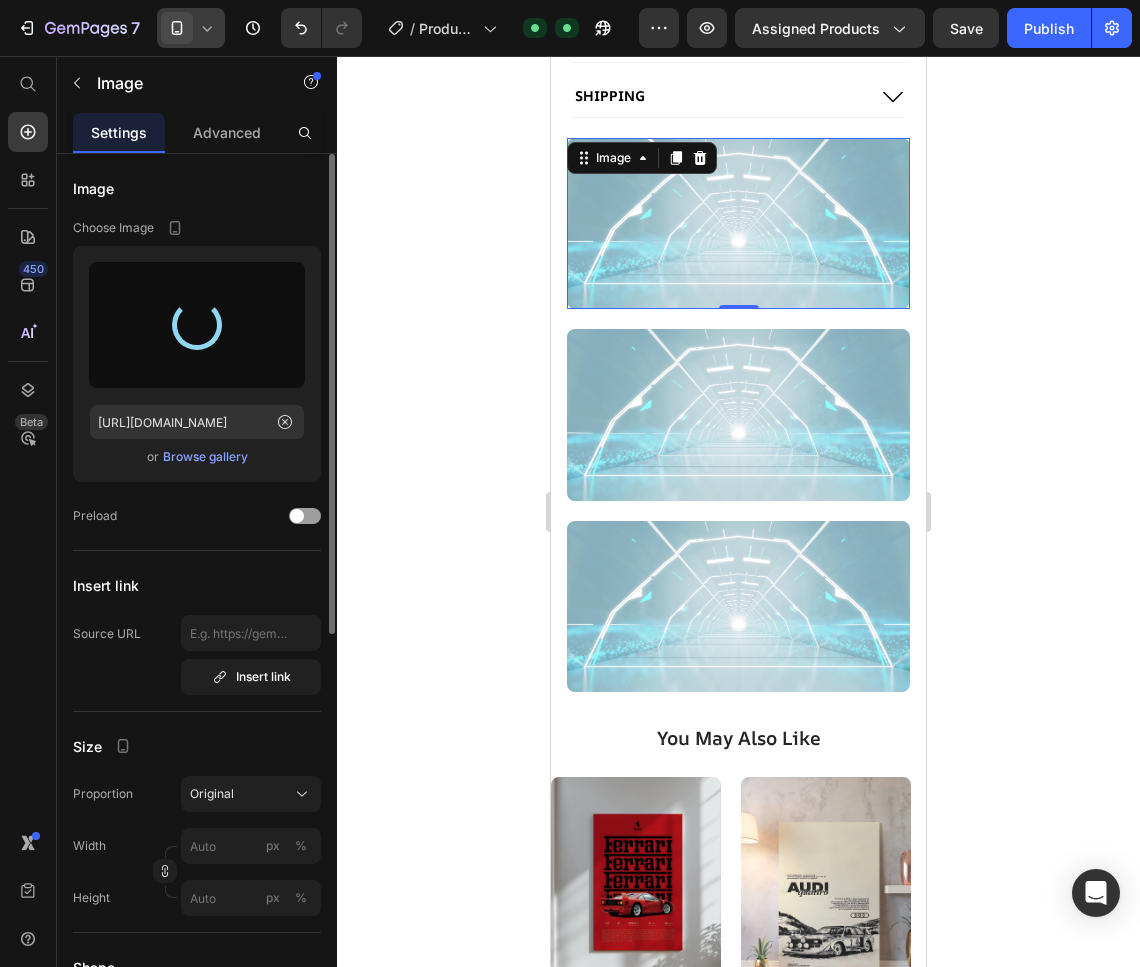 type on "[URL][DOMAIN_NAME]" 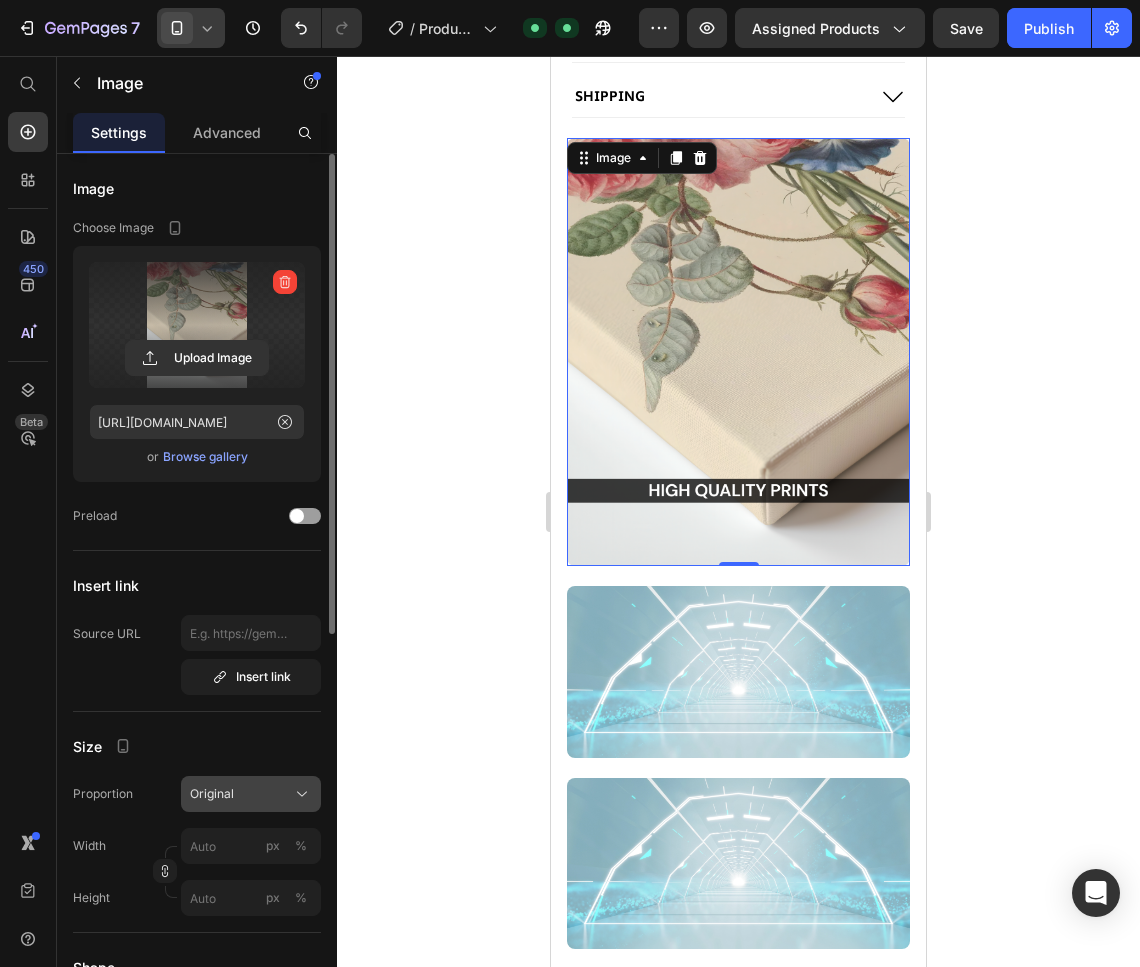 click on "Original" at bounding box center (212, 794) 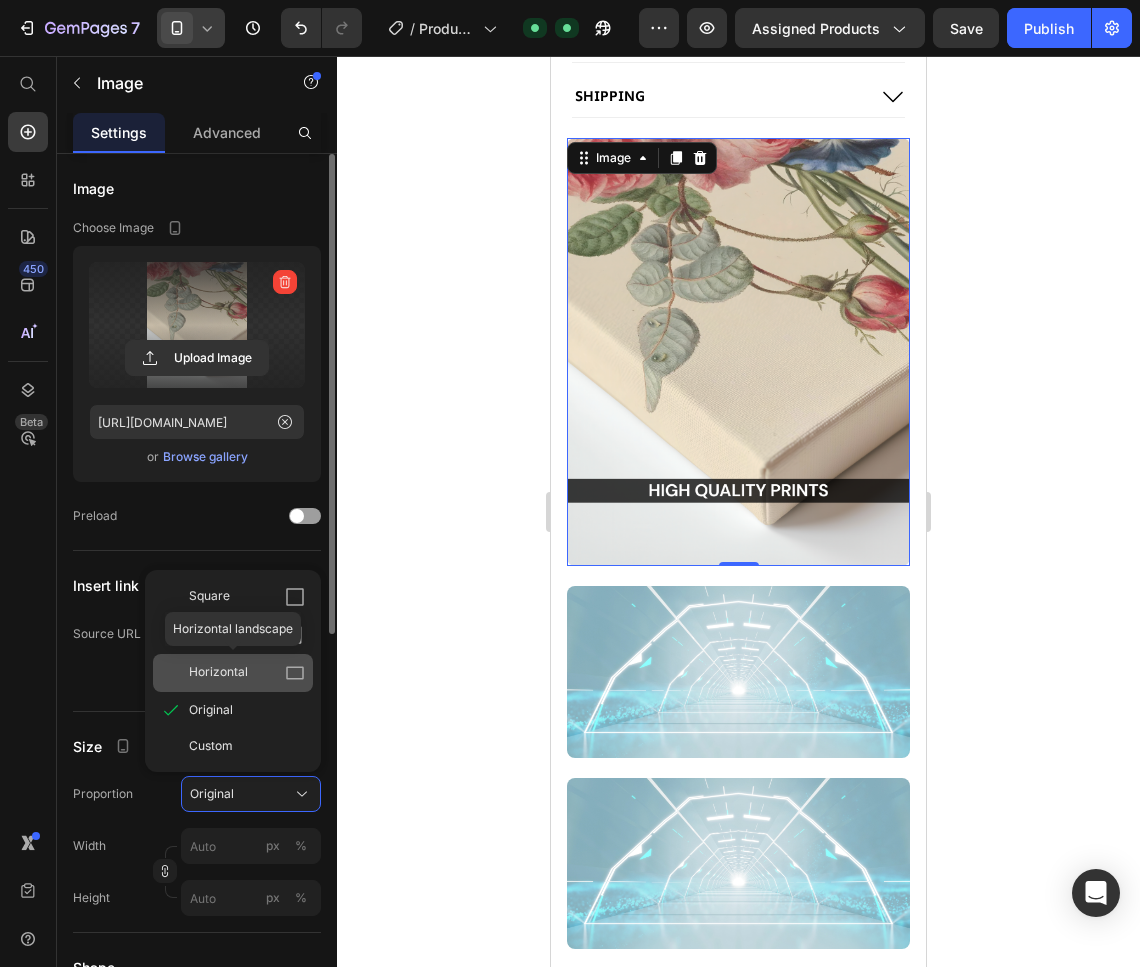click 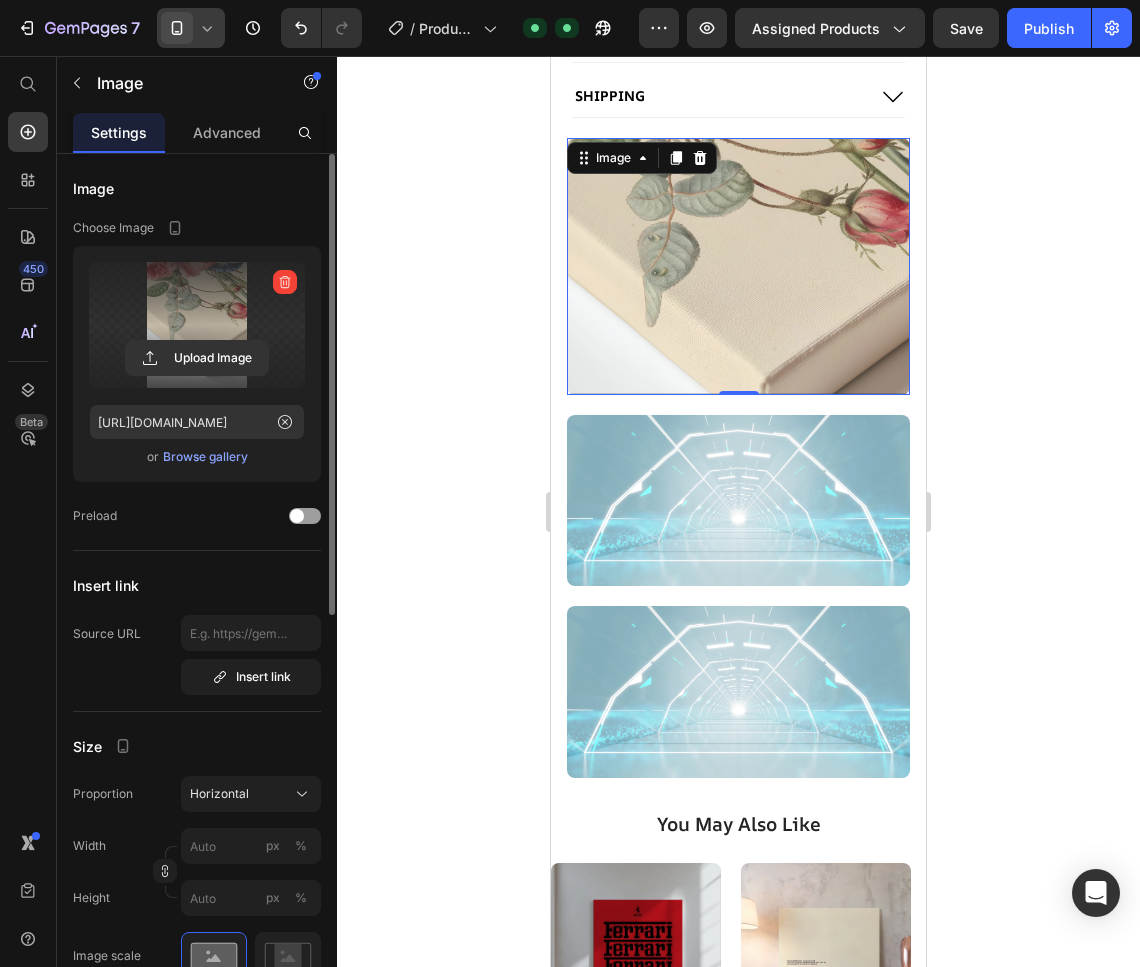 click at bounding box center (738, 266) 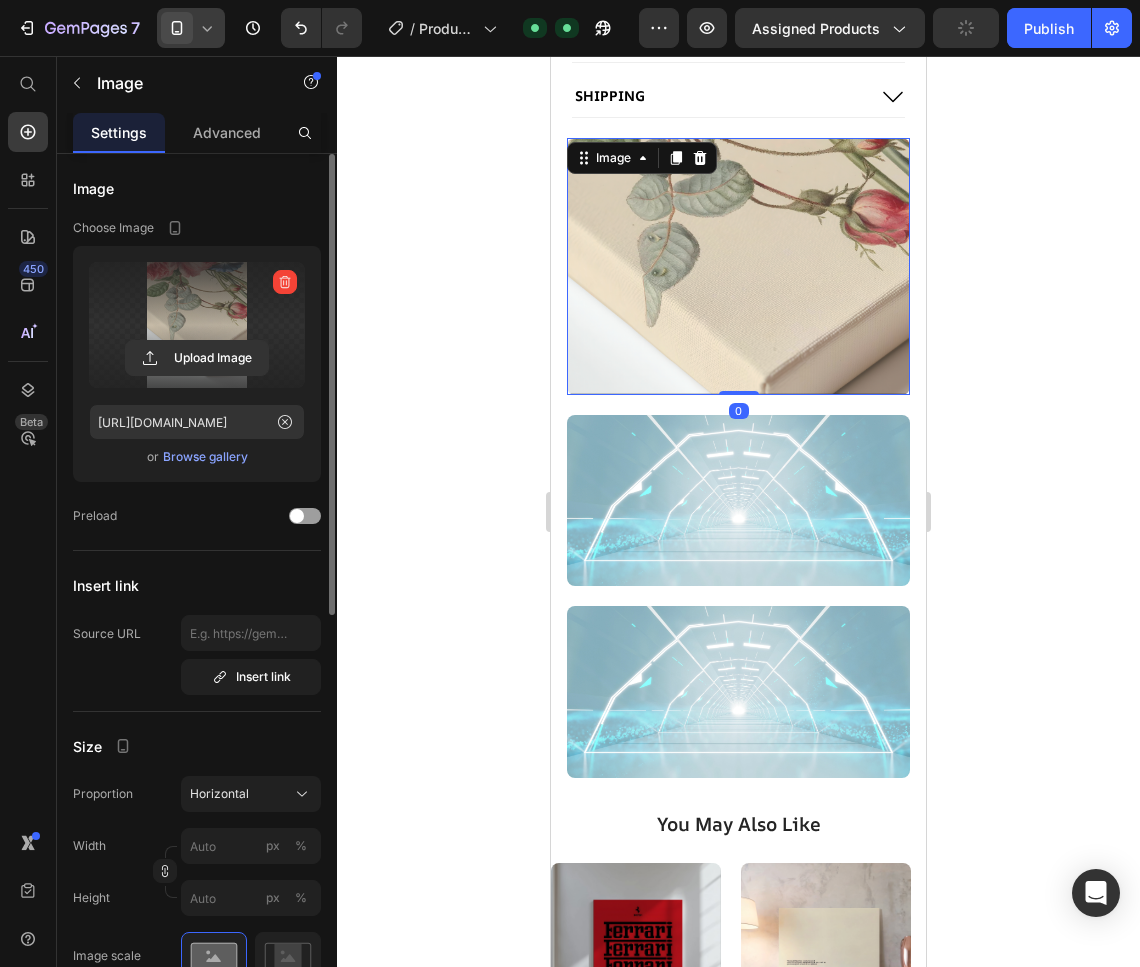 drag, startPoint x: 734, startPoint y: 360, endPoint x: 741, endPoint y: 304, distance: 56.435802 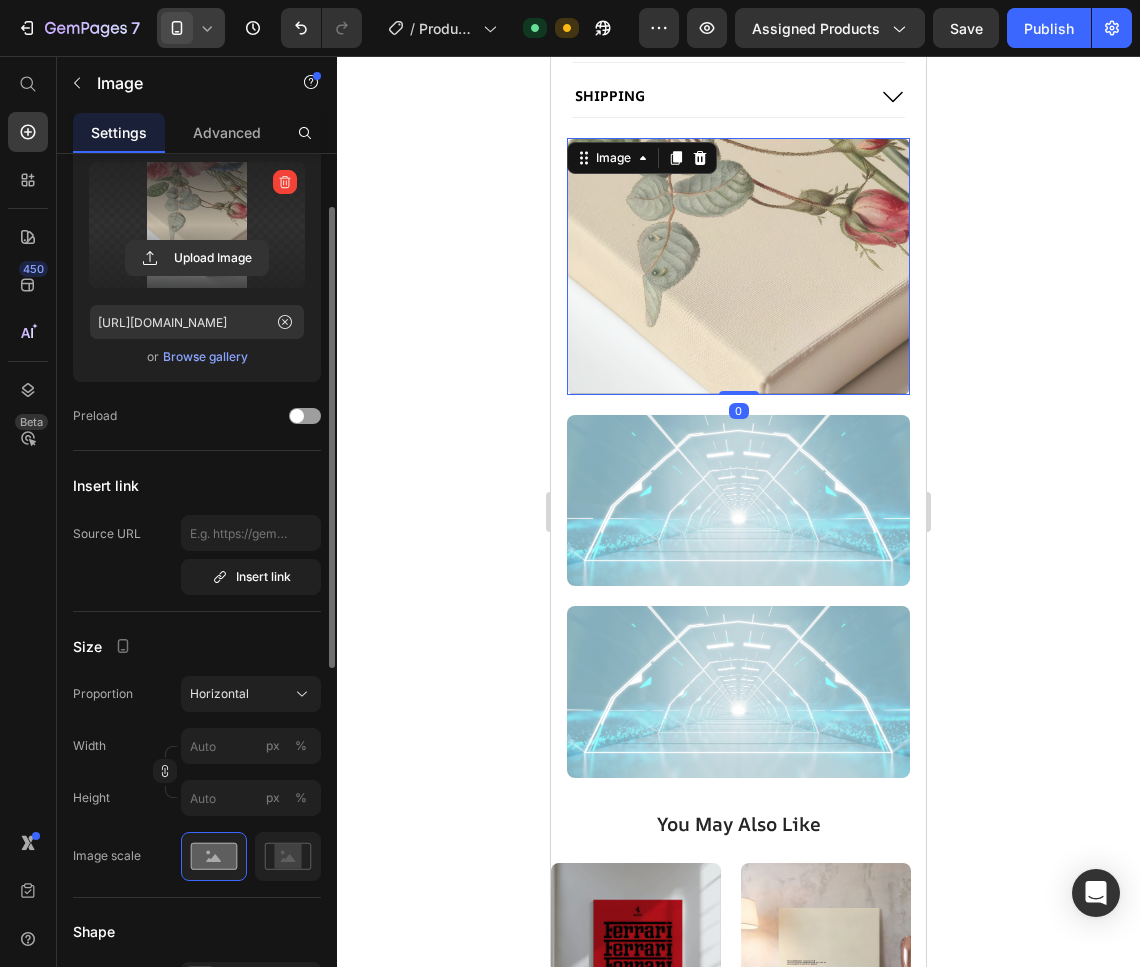 scroll, scrollTop: 200, scrollLeft: 0, axis: vertical 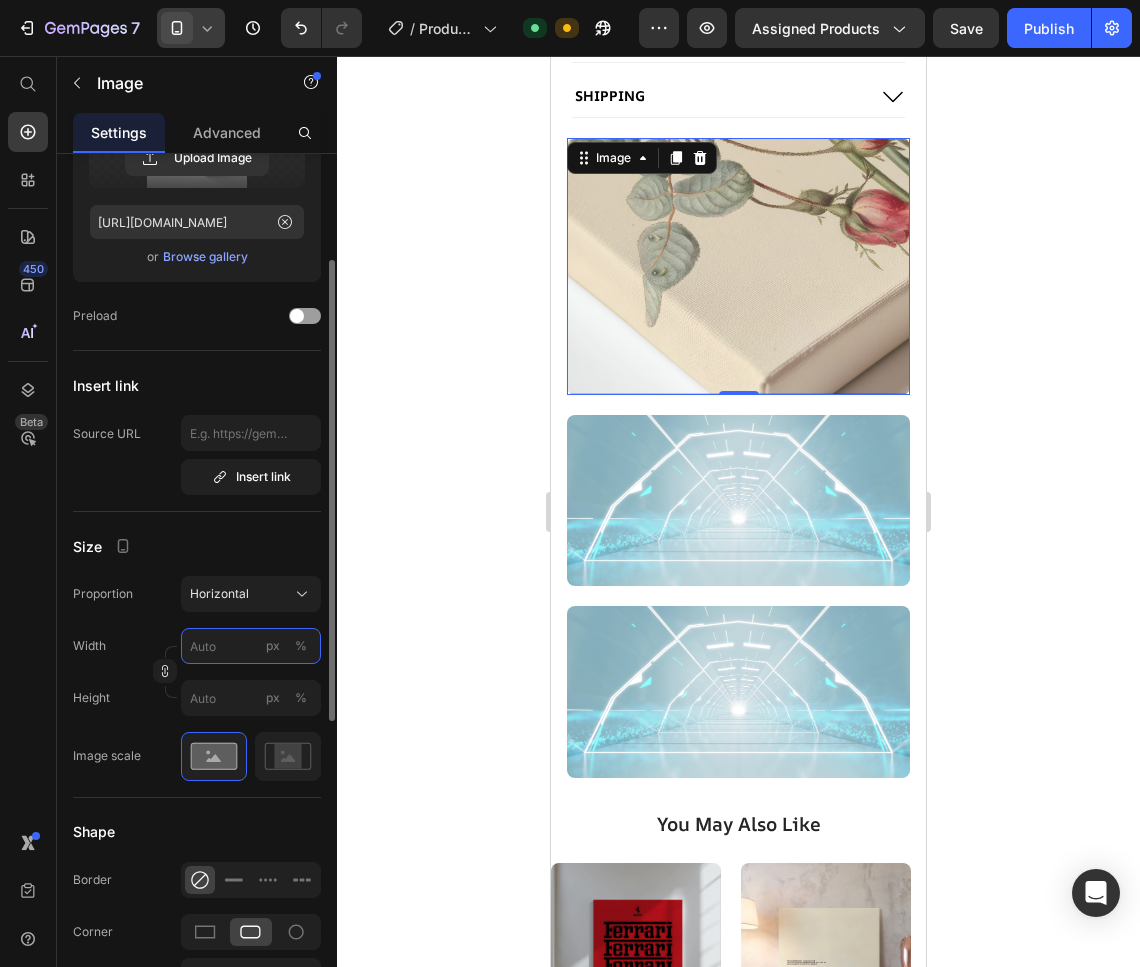 click on "px %" at bounding box center [251, 646] 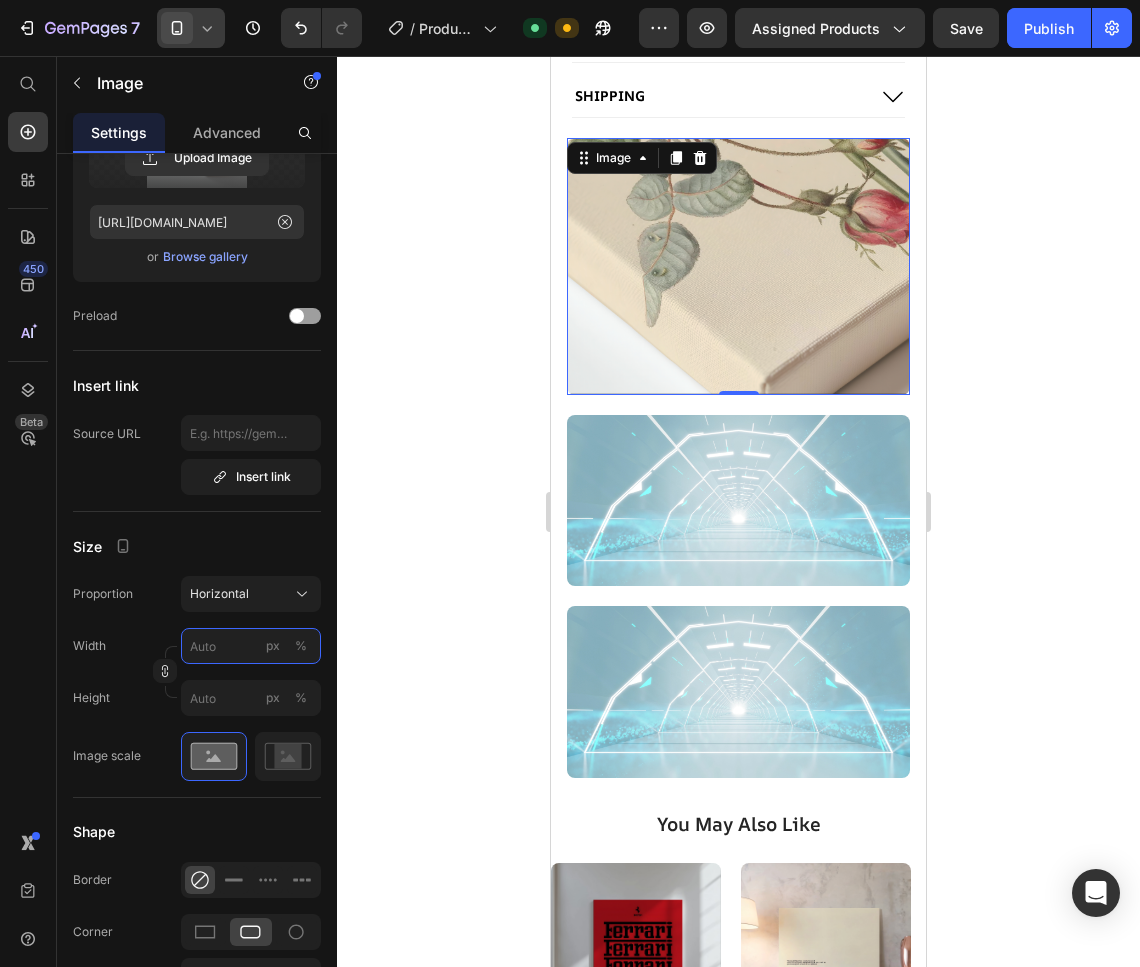 click on "px %" at bounding box center [251, 646] 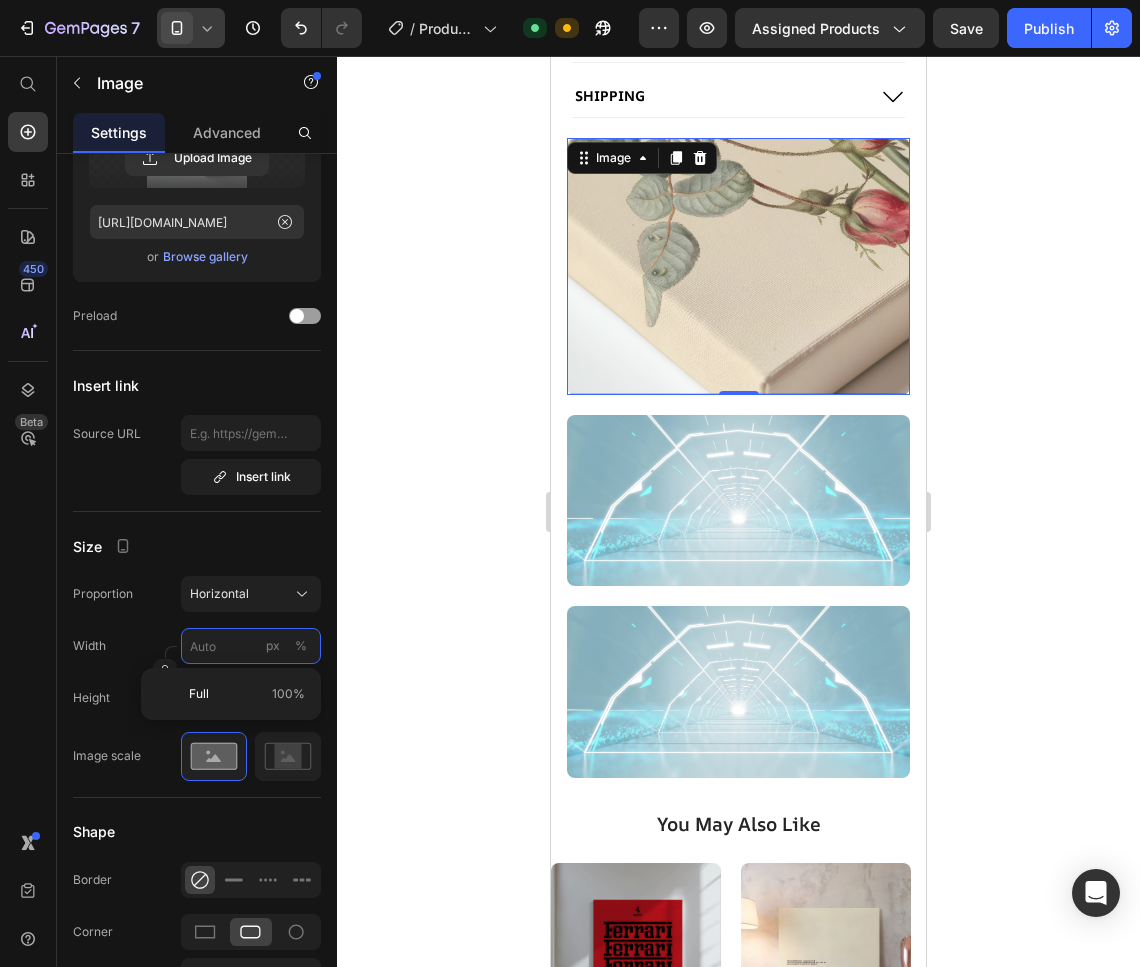 click on "px %" at bounding box center [251, 646] 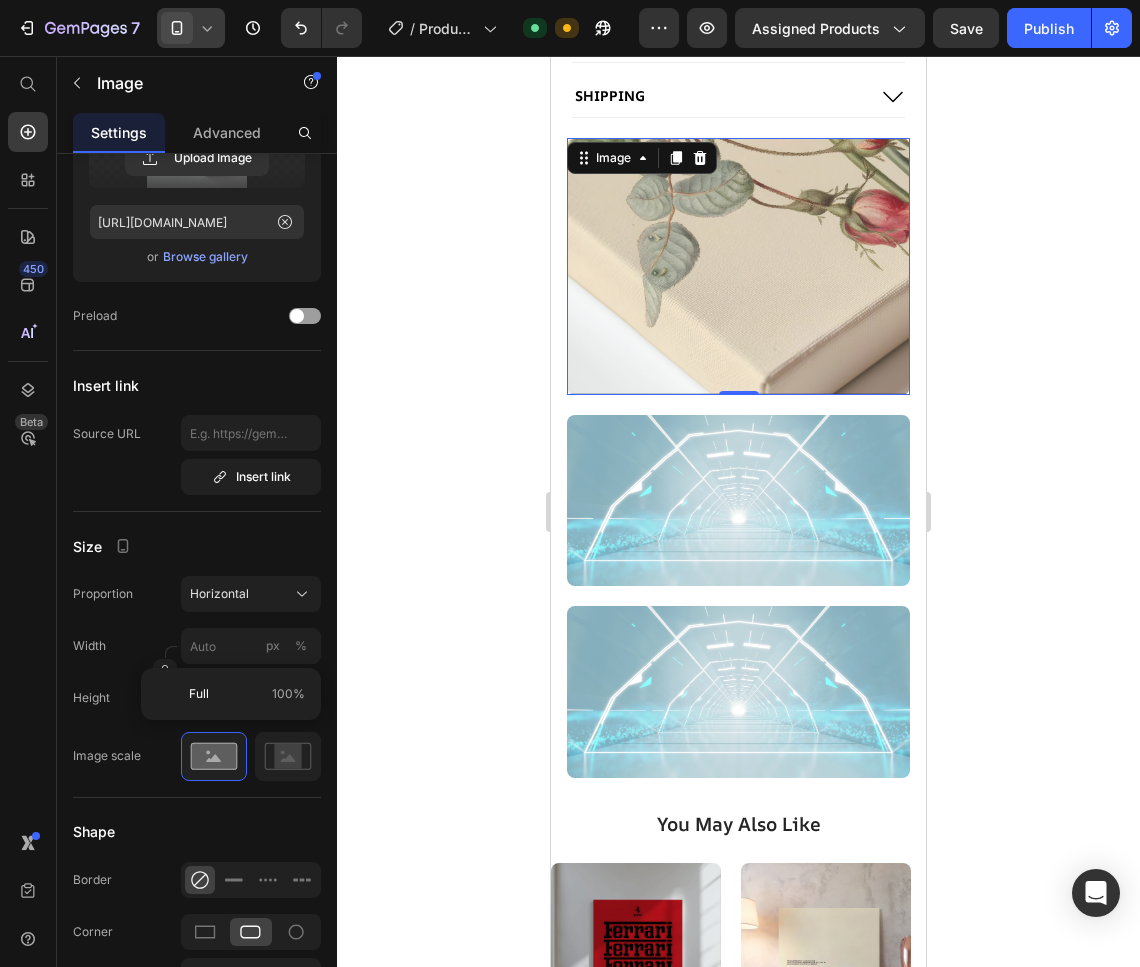 click on "Size" at bounding box center (197, 546) 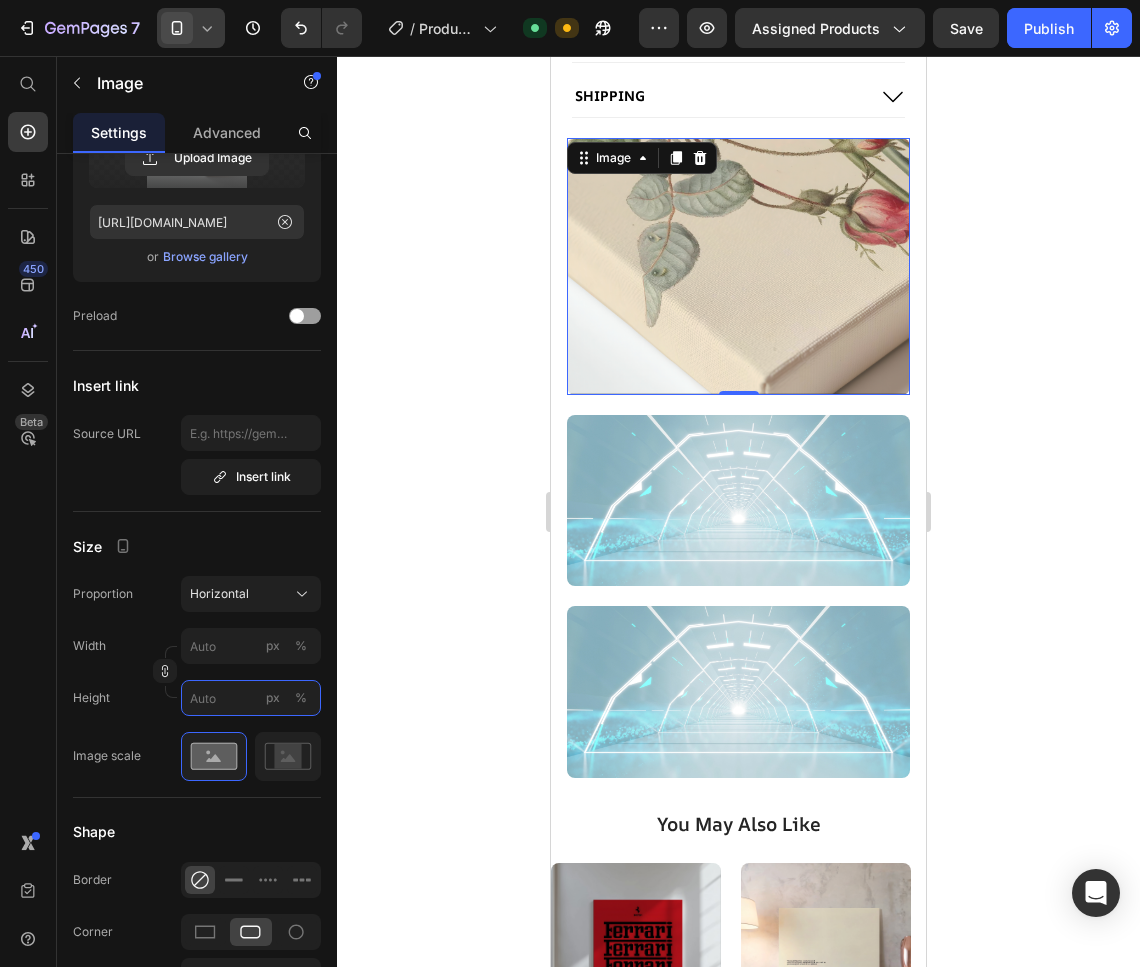 click on "px %" at bounding box center (251, 698) 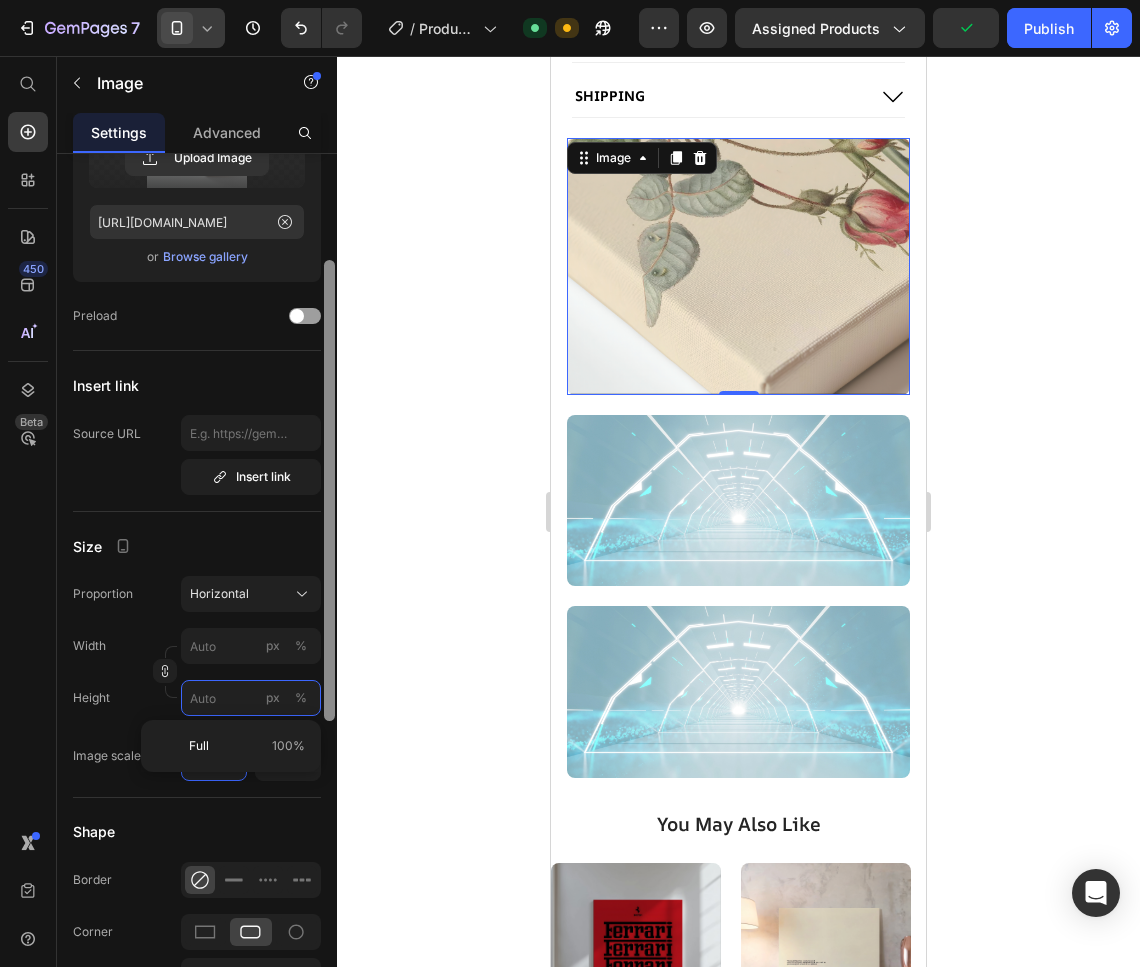 type on "3" 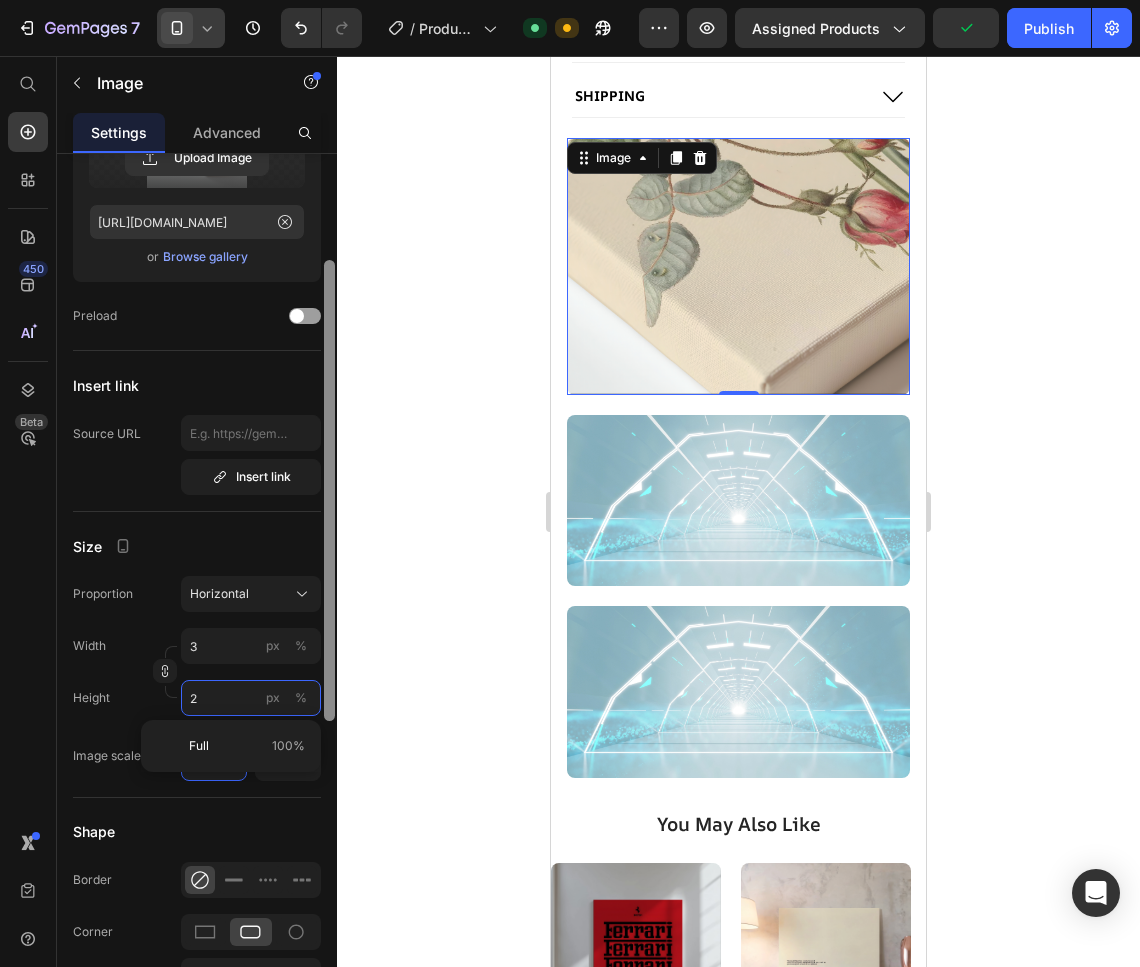 type on "20" 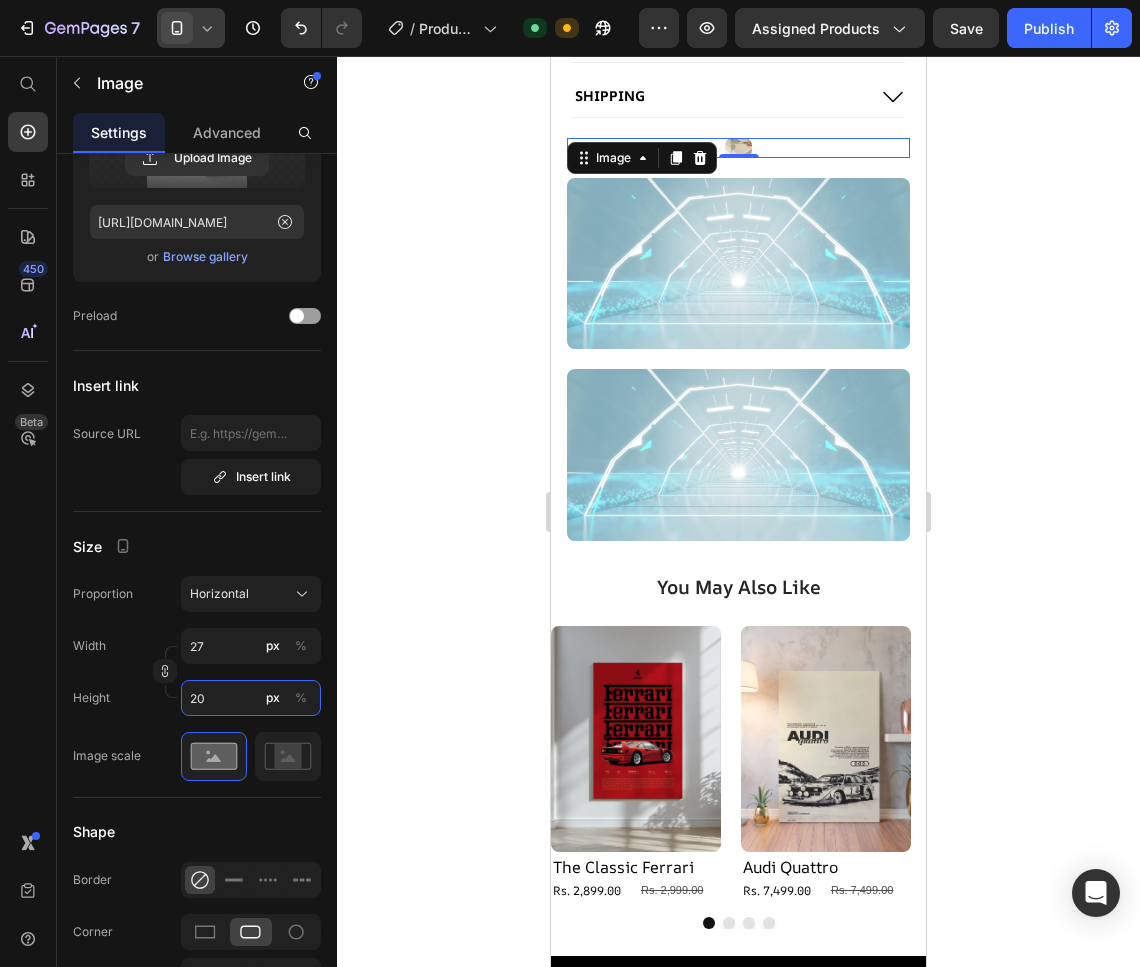 click on "20" at bounding box center [251, 698] 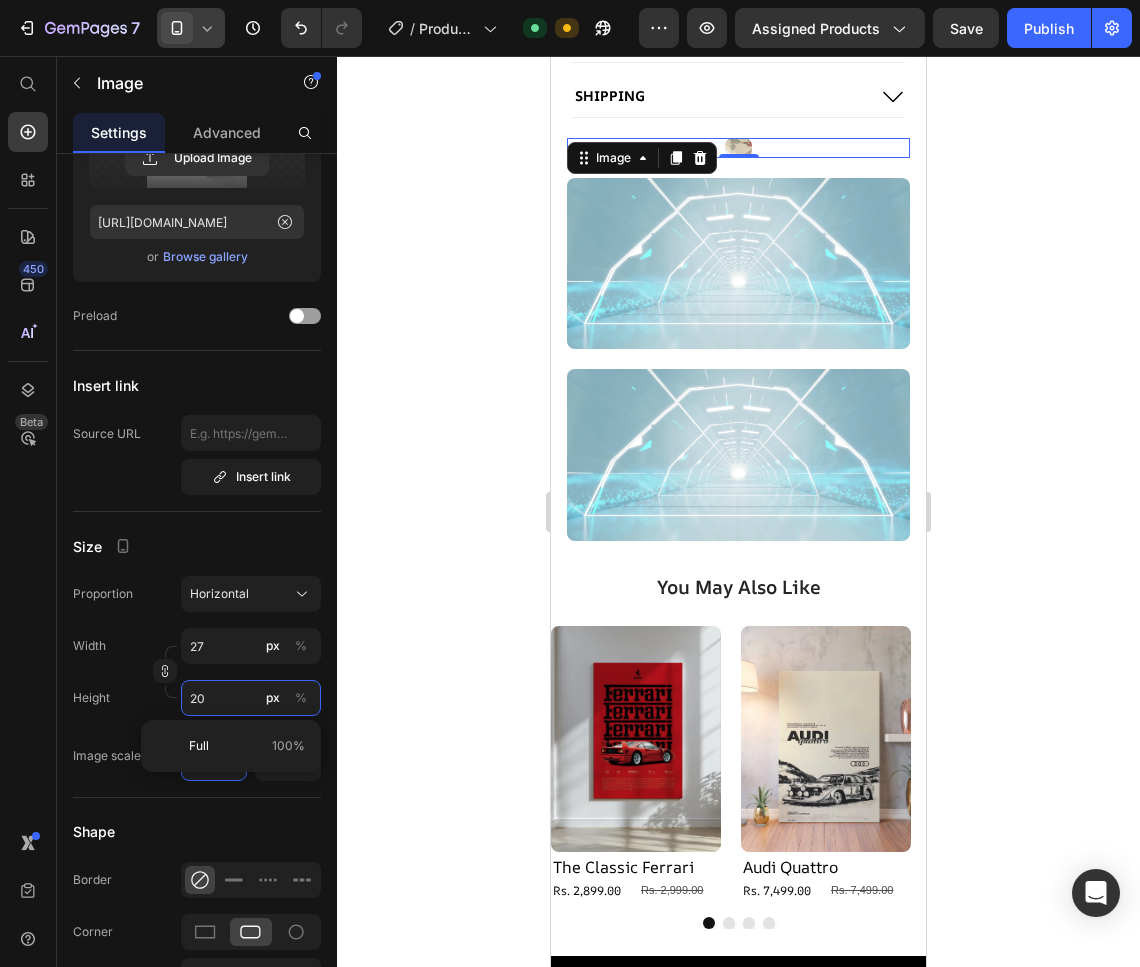 click on "20" at bounding box center [251, 698] 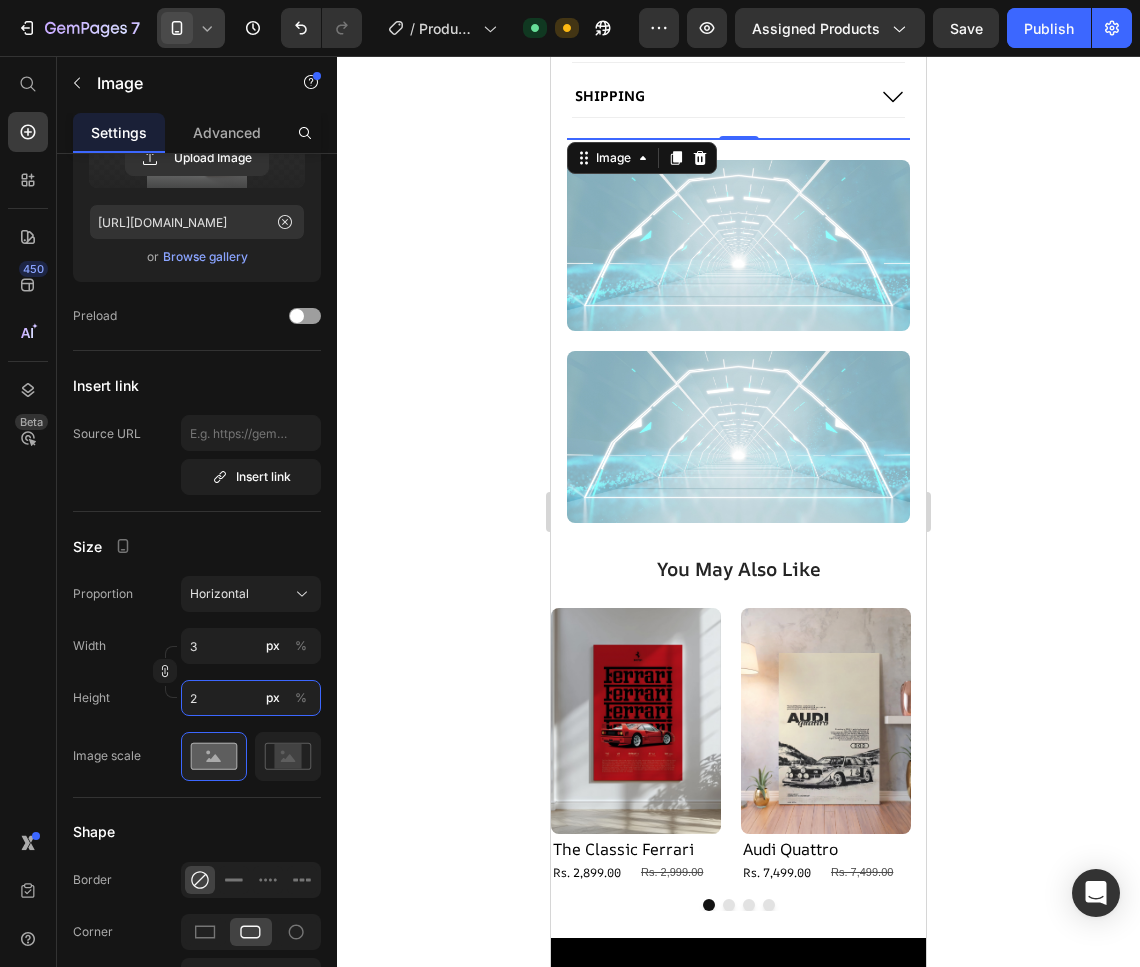 type on "27" 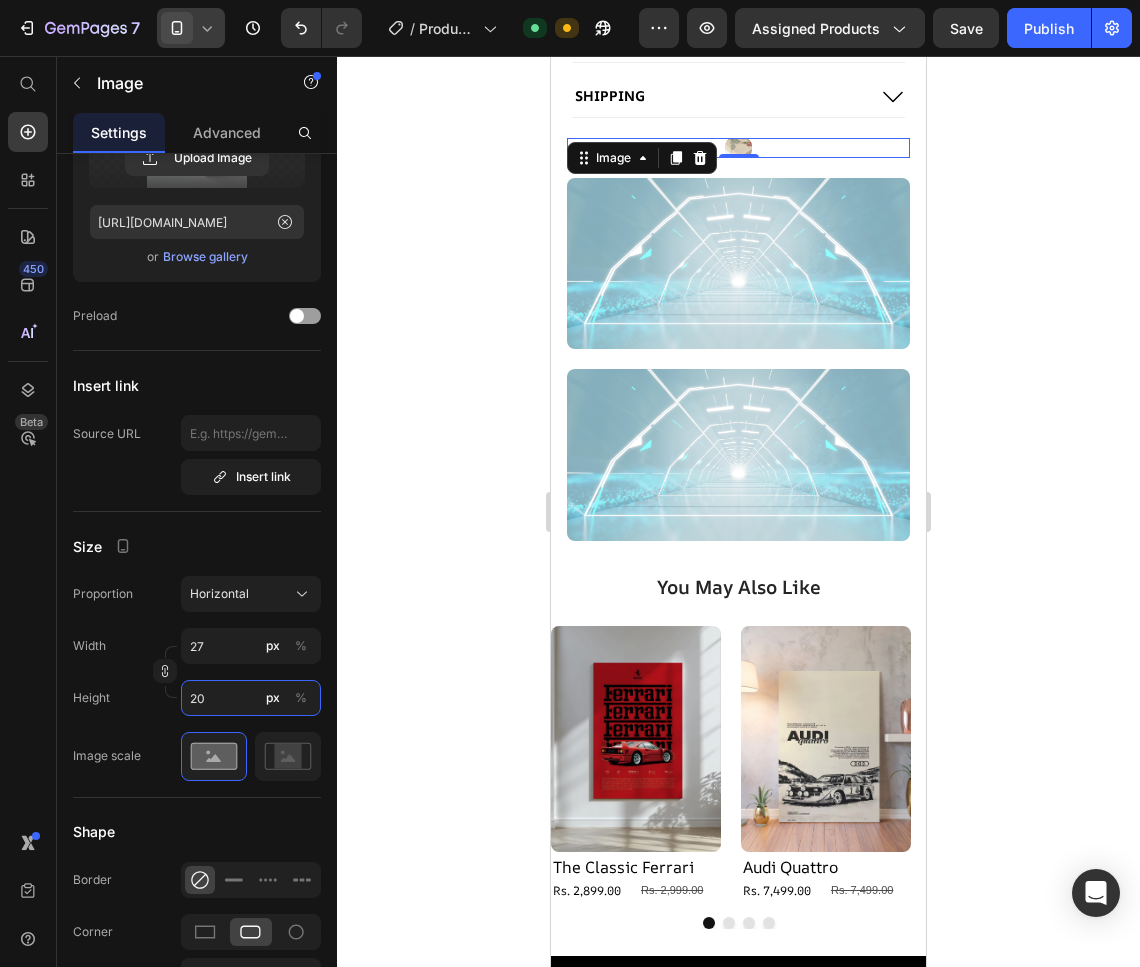 type on "267" 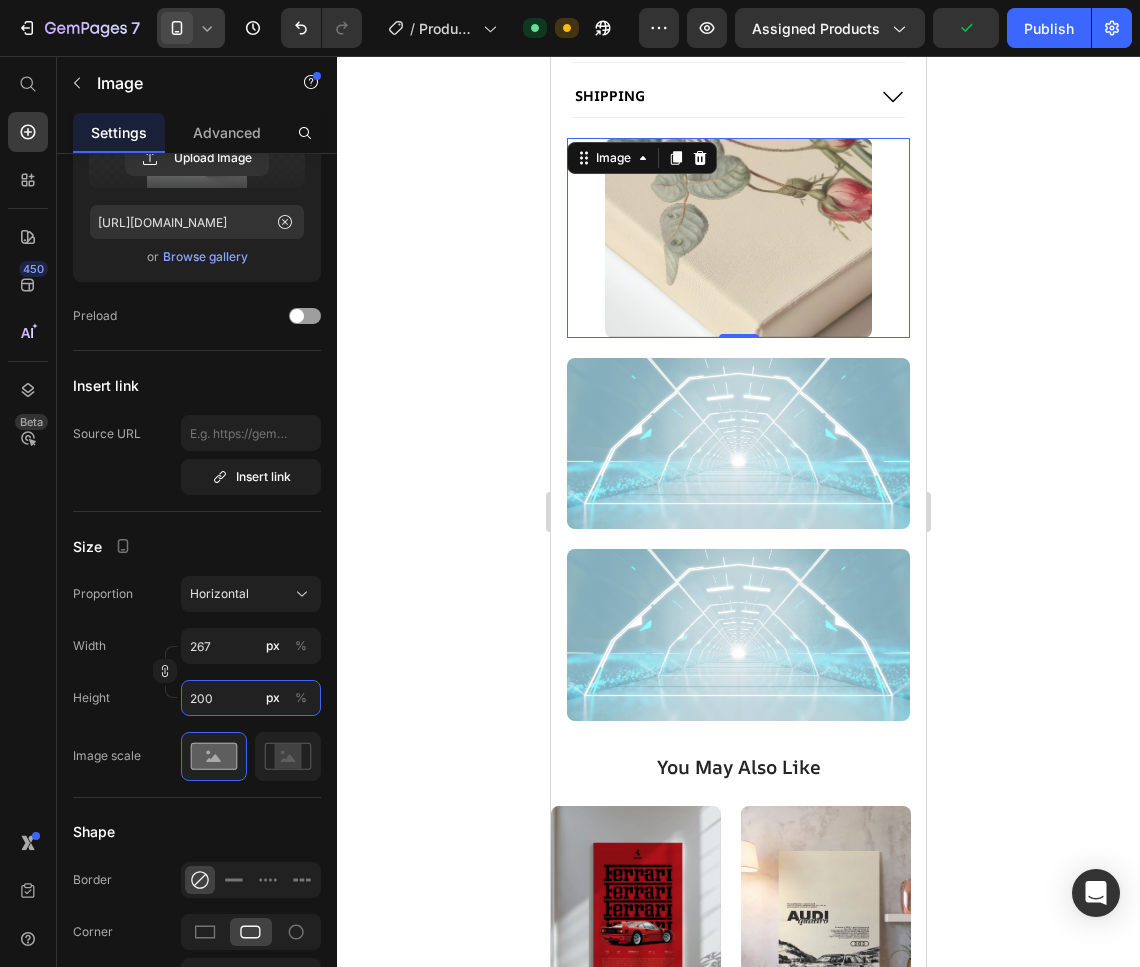 click on "200" at bounding box center [251, 698] 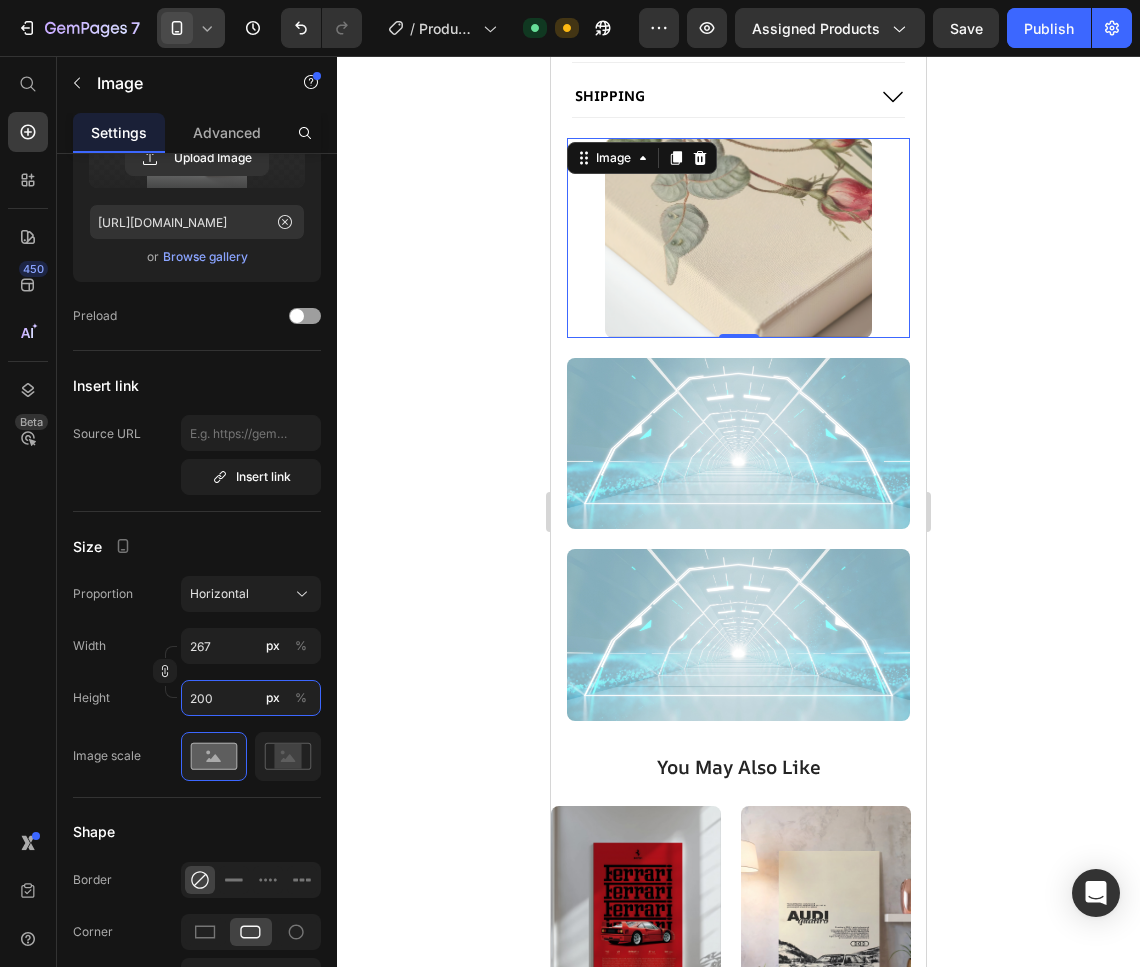 click on "200" at bounding box center (251, 698) 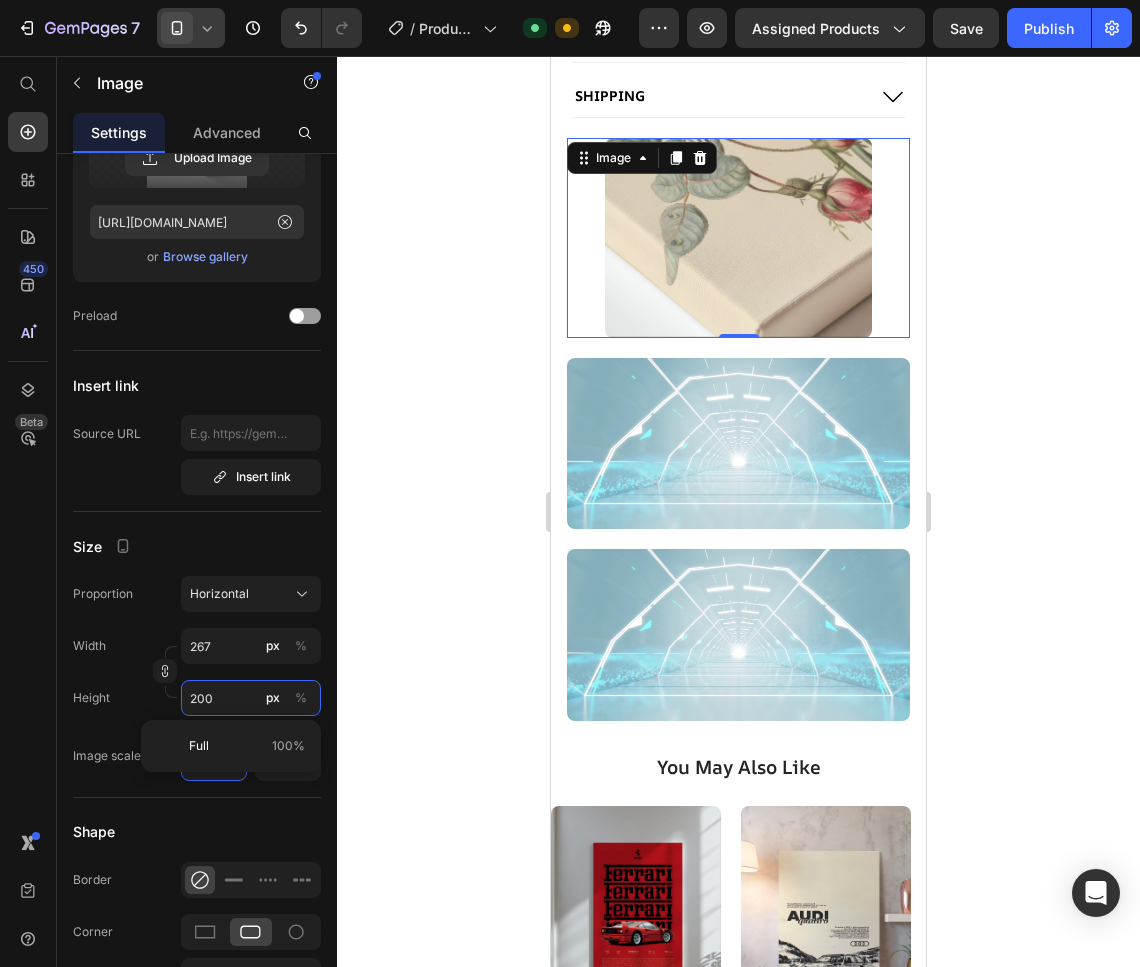 type on "1" 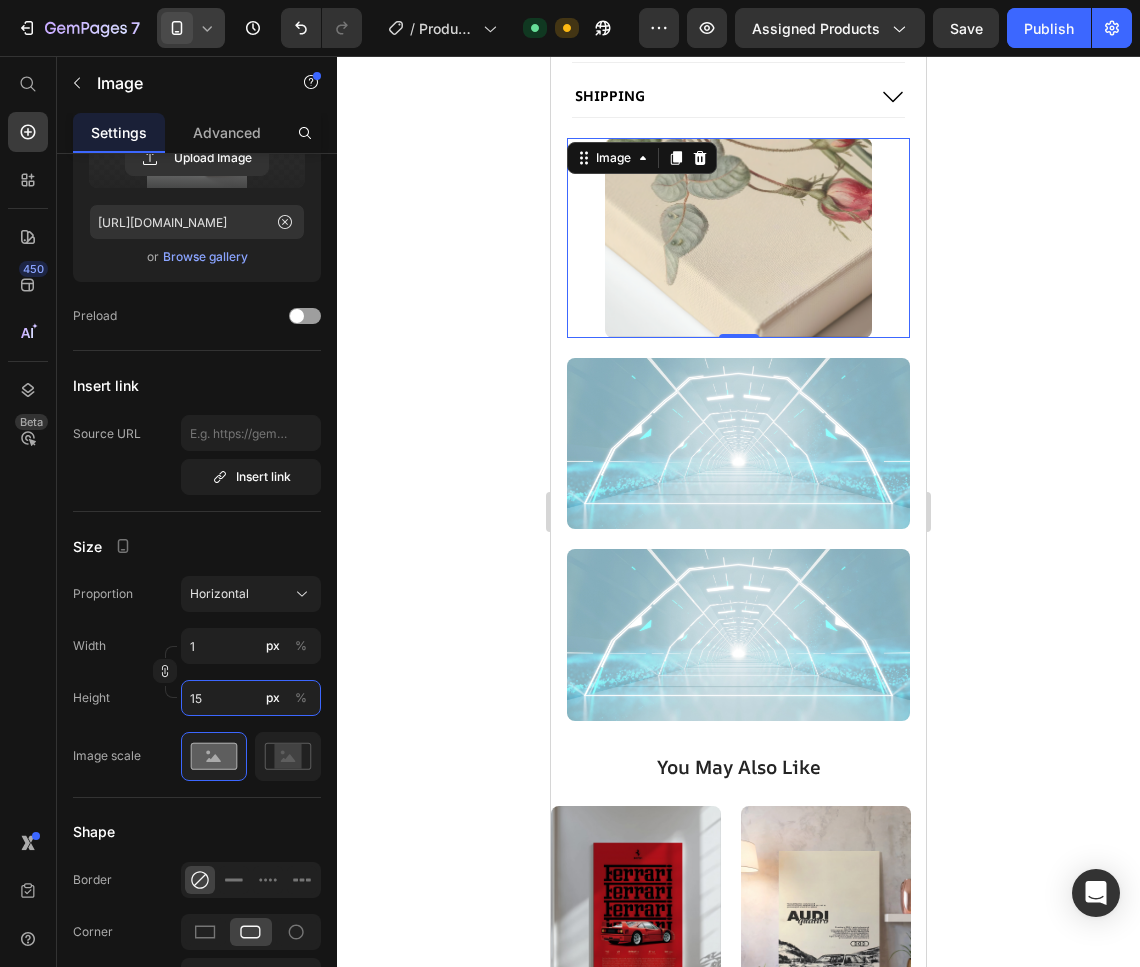 type on "152" 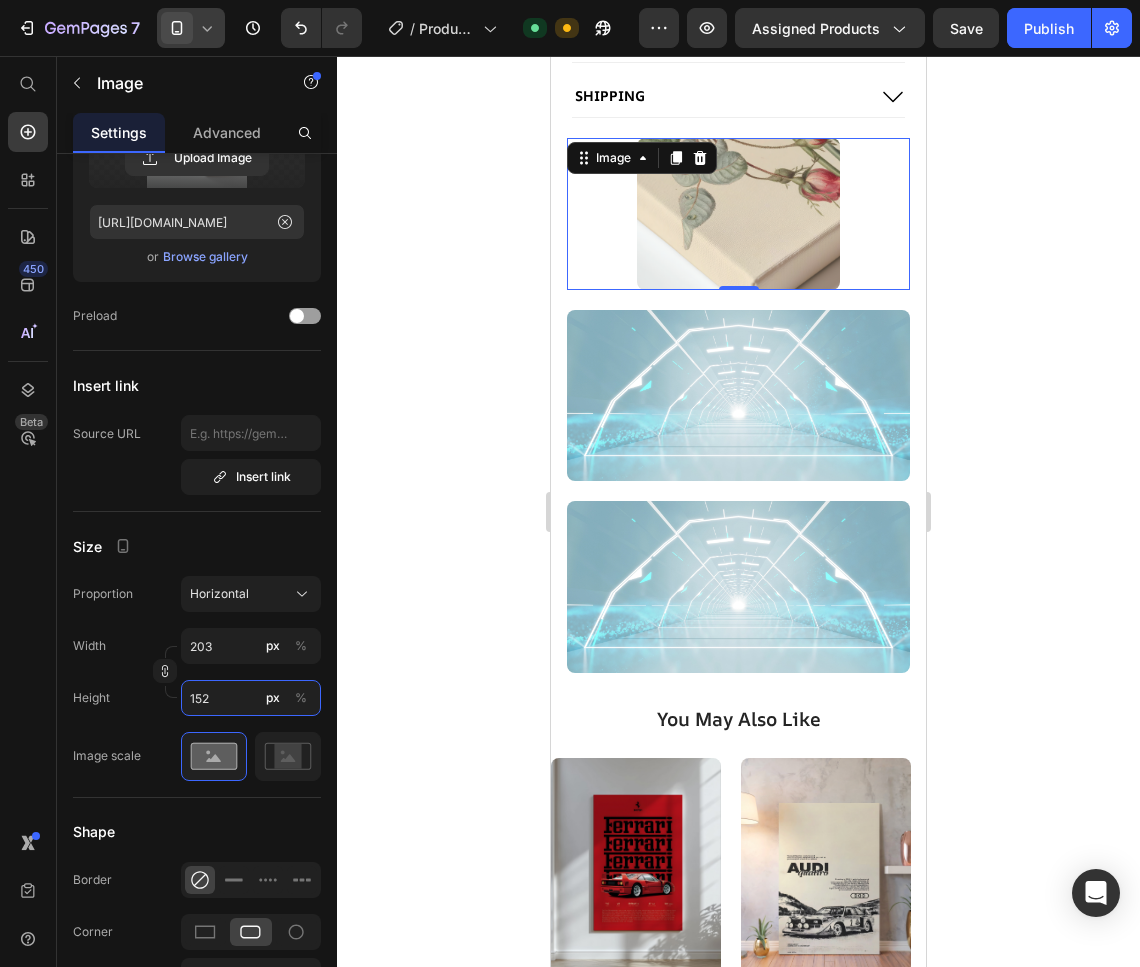 type on "2027" 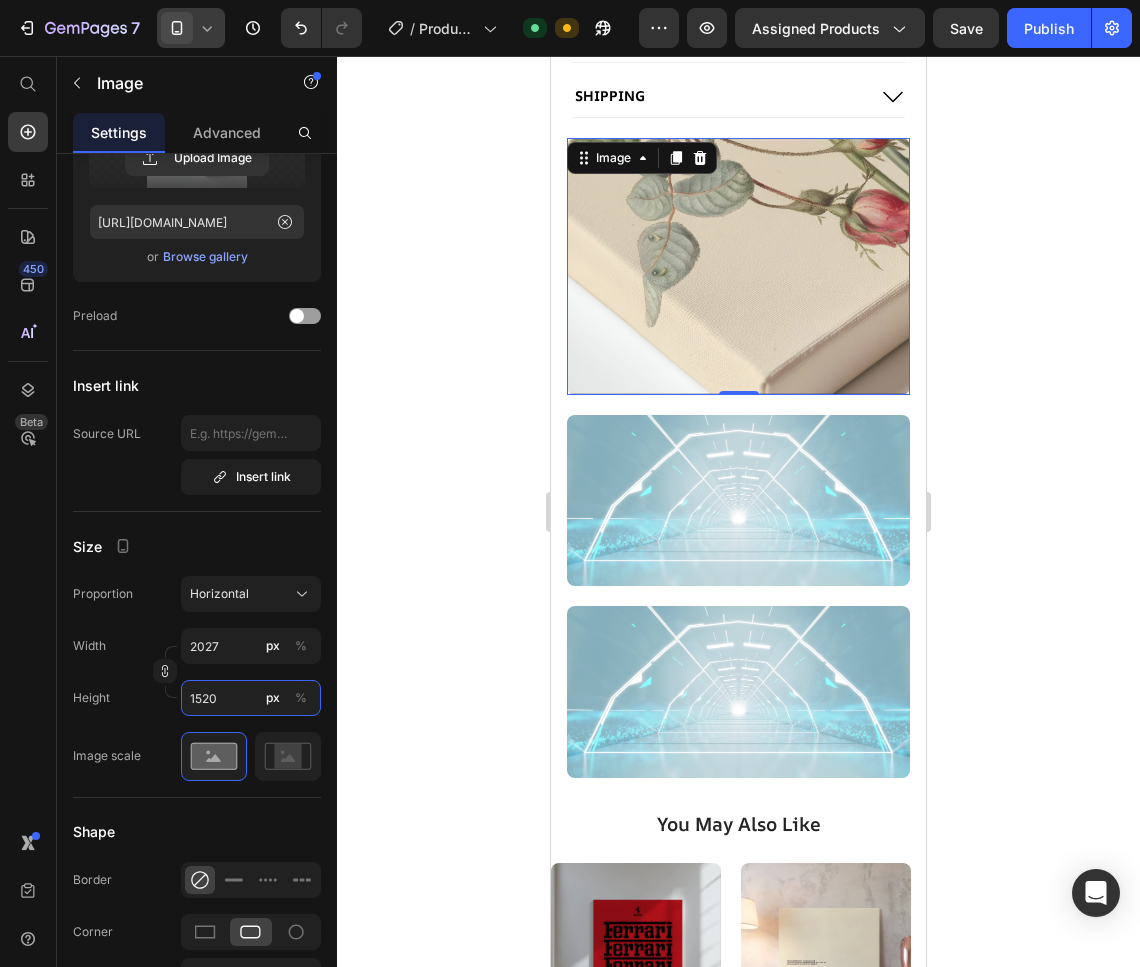 type on "152" 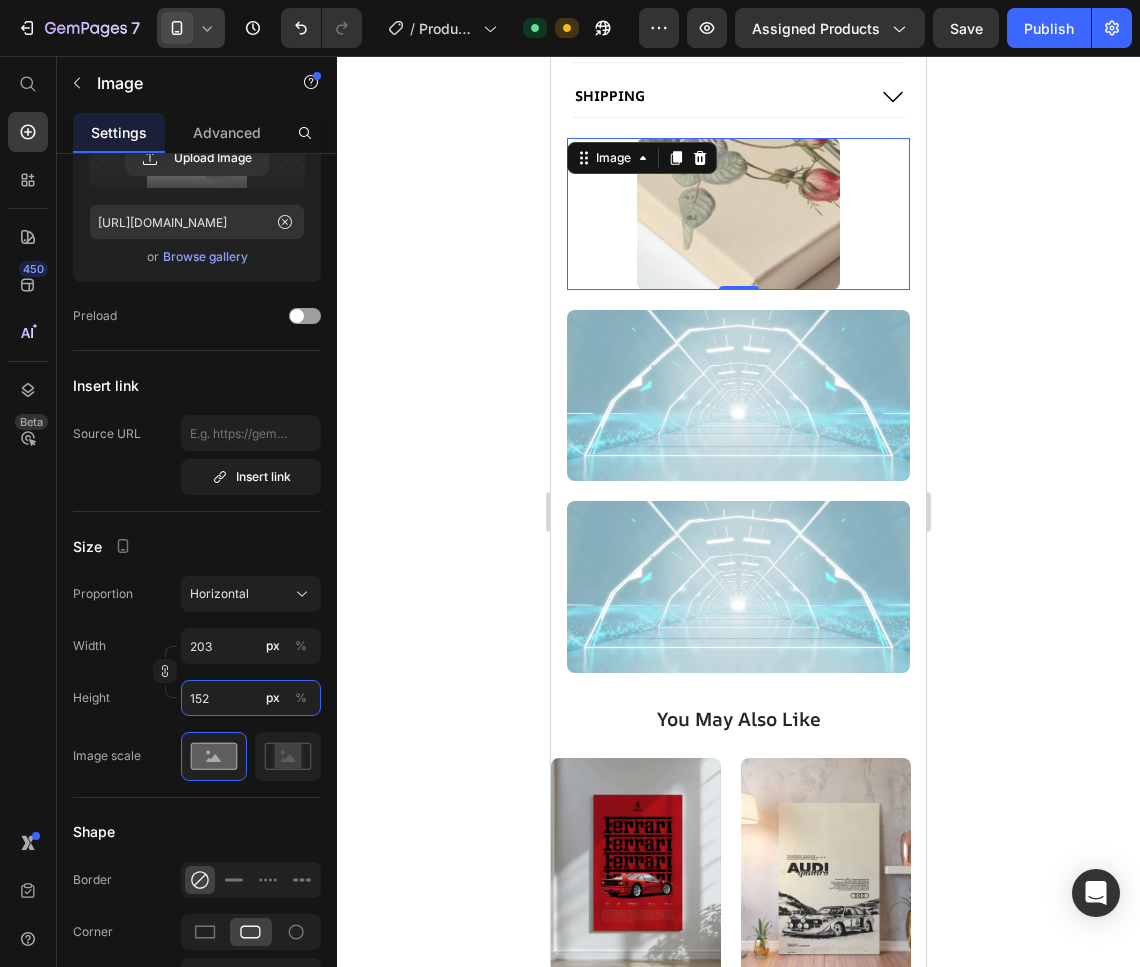 type on "20" 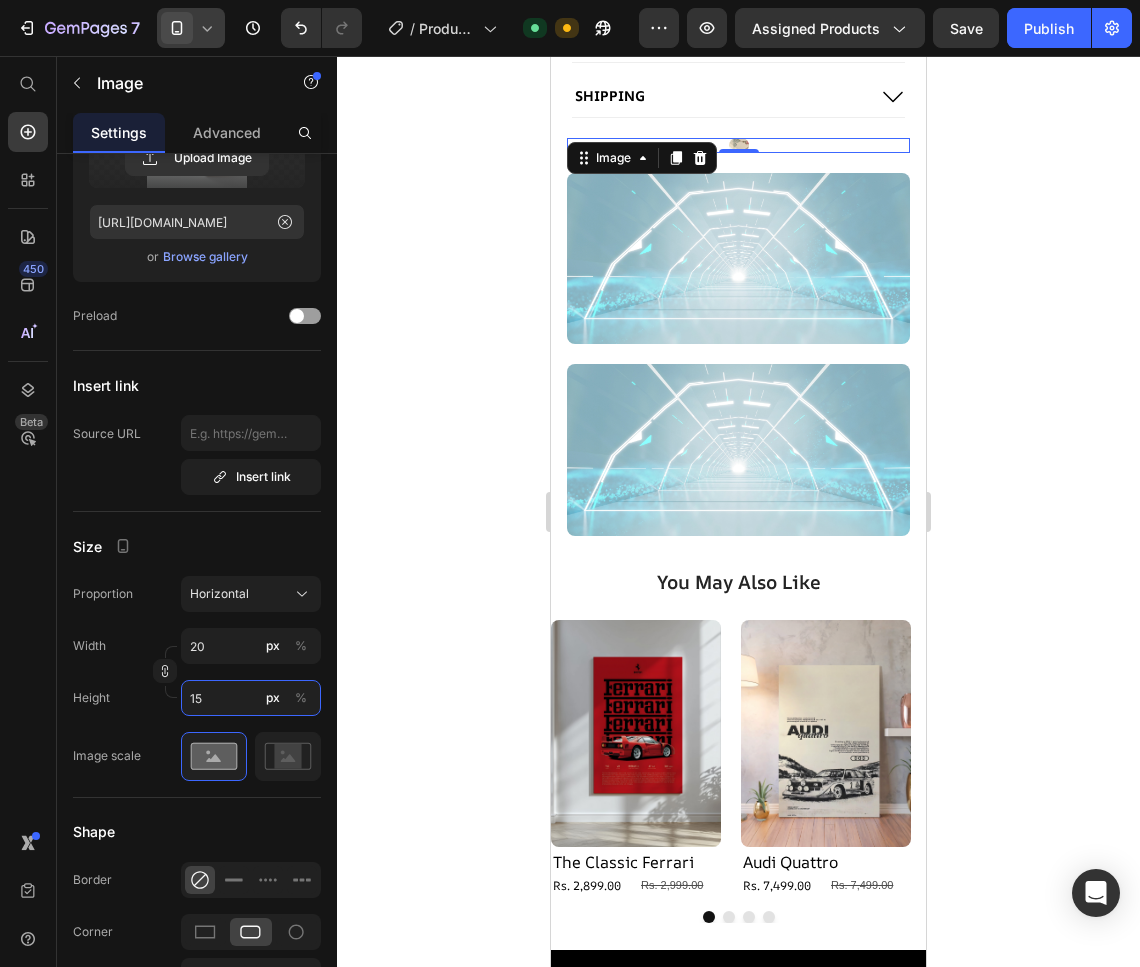 type on "200" 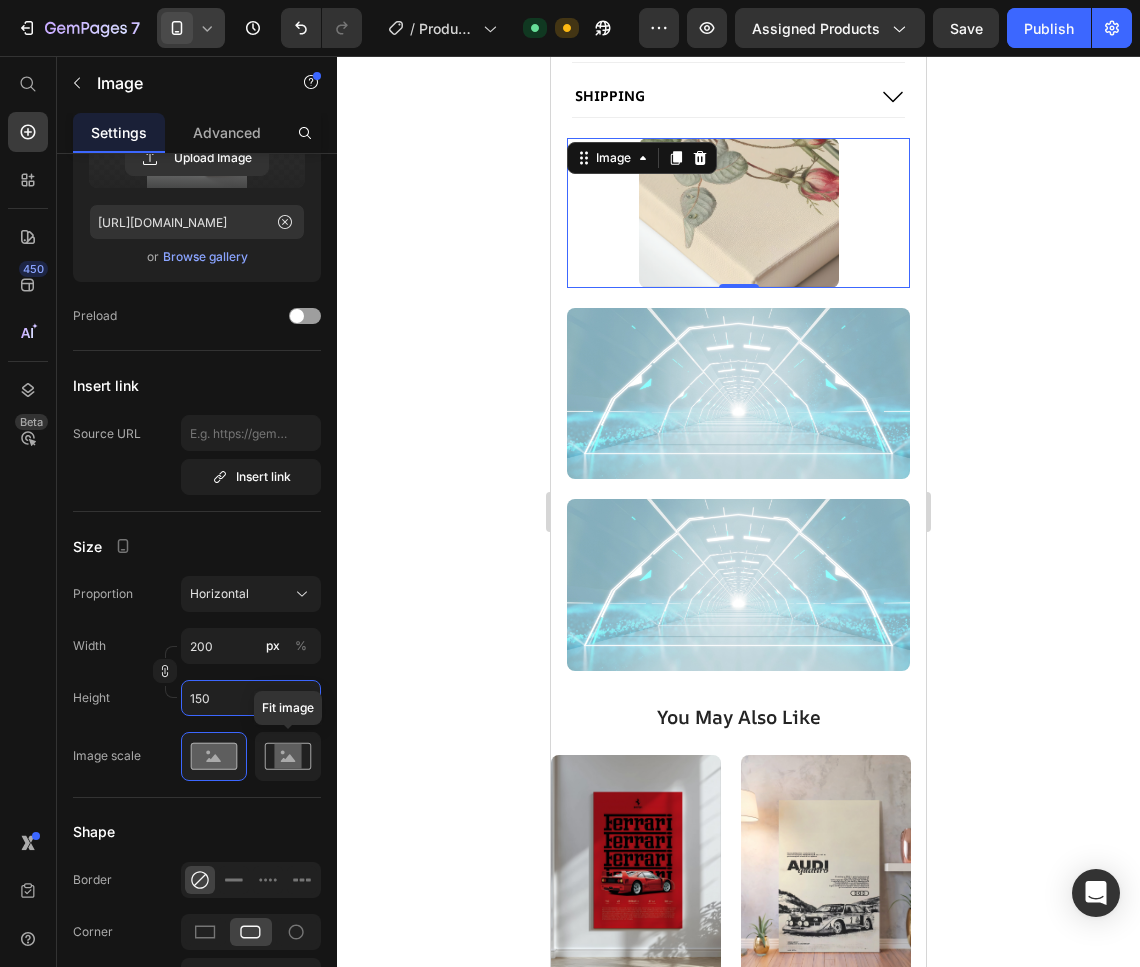 type on "150" 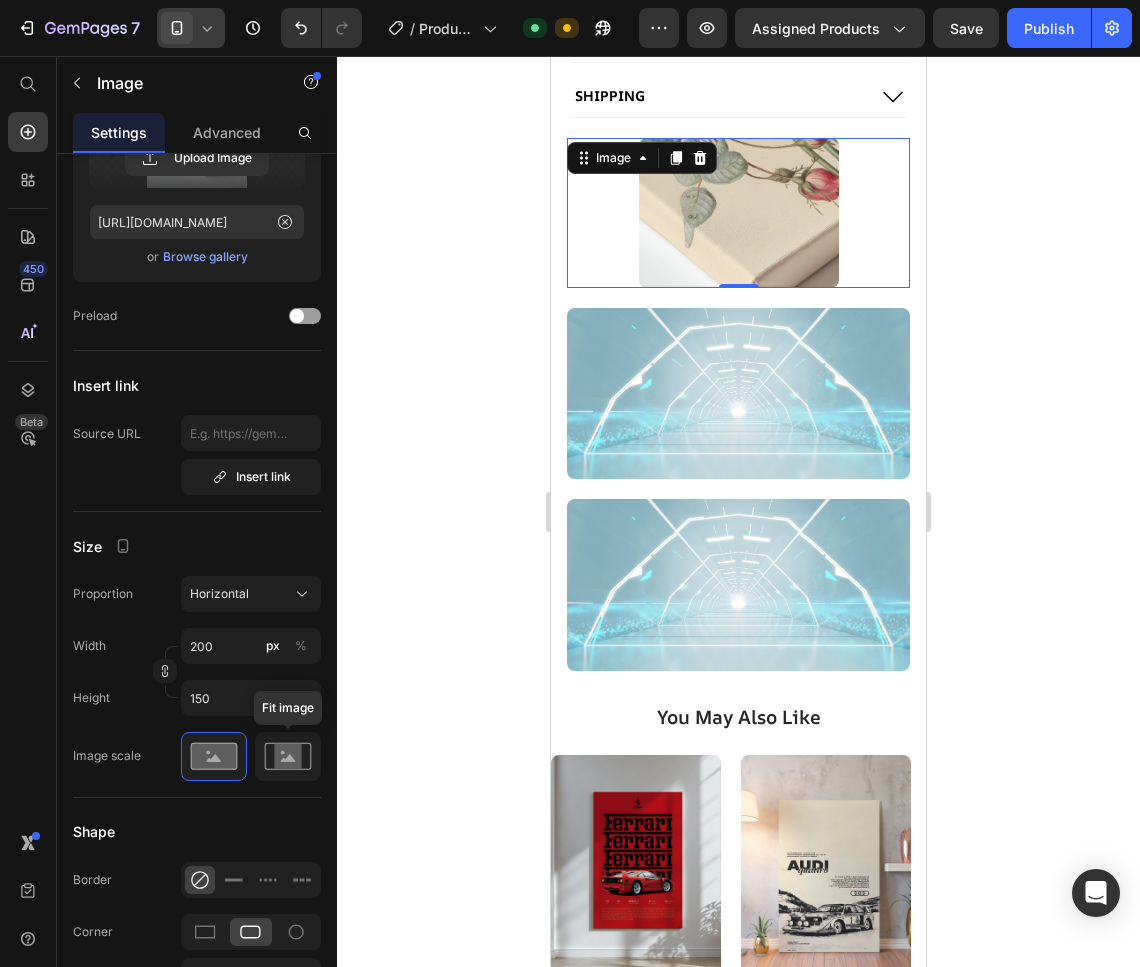 click 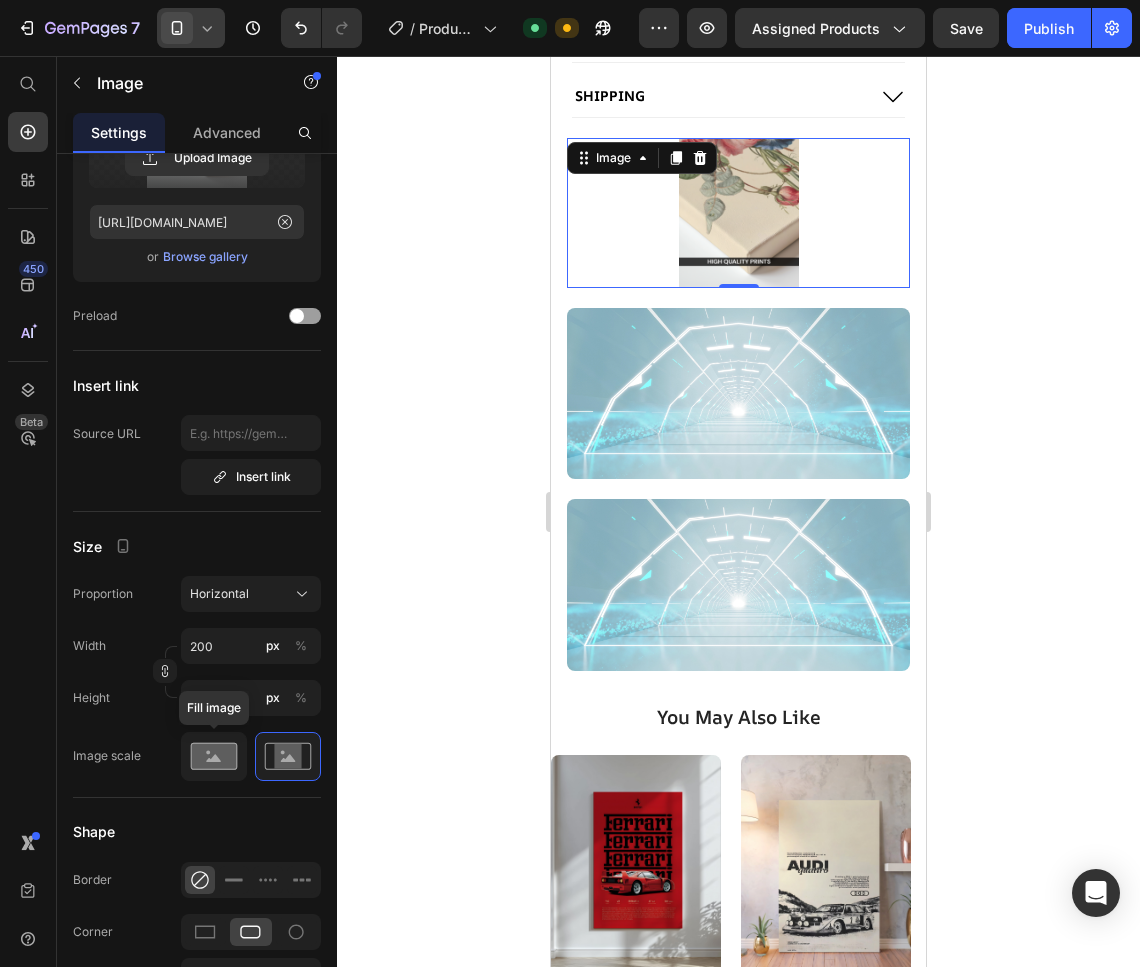 click 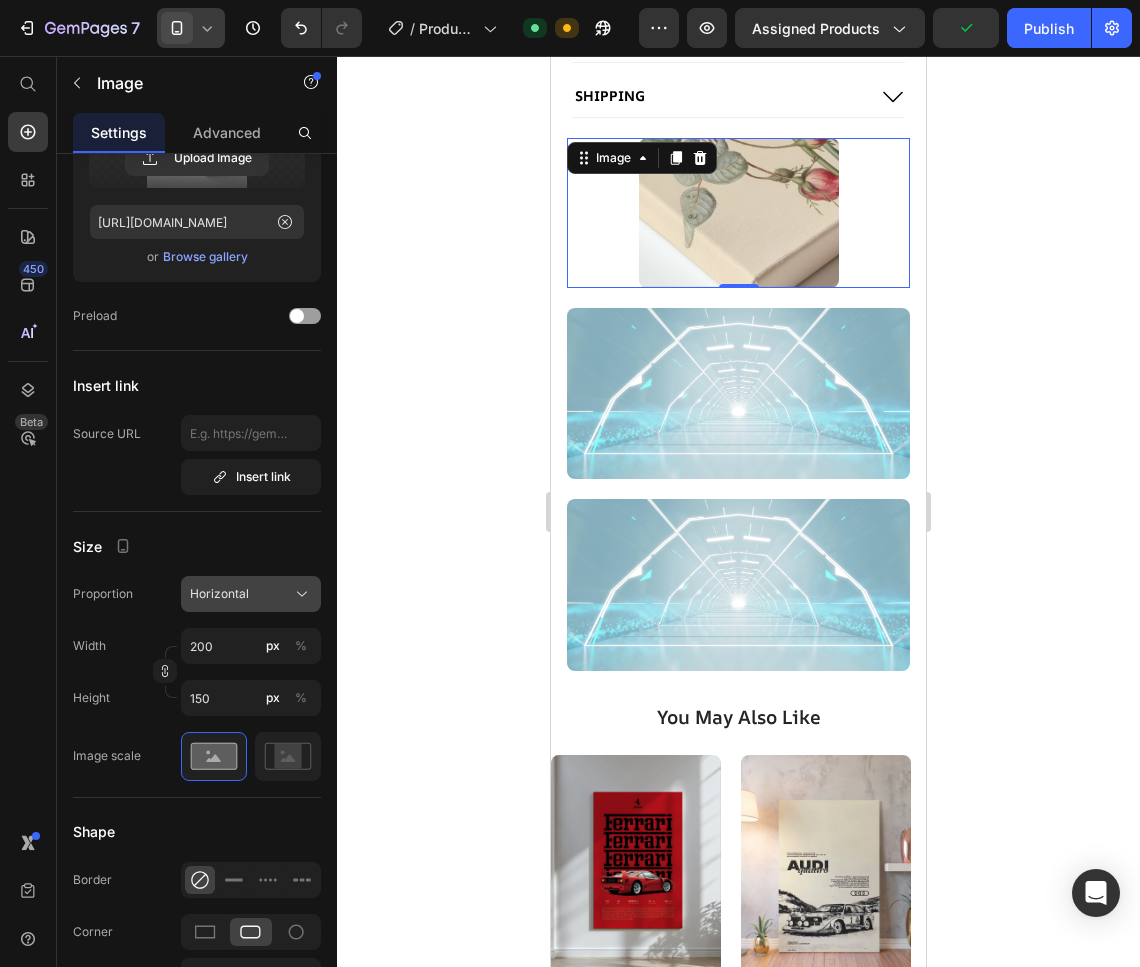 click on "Horizontal" 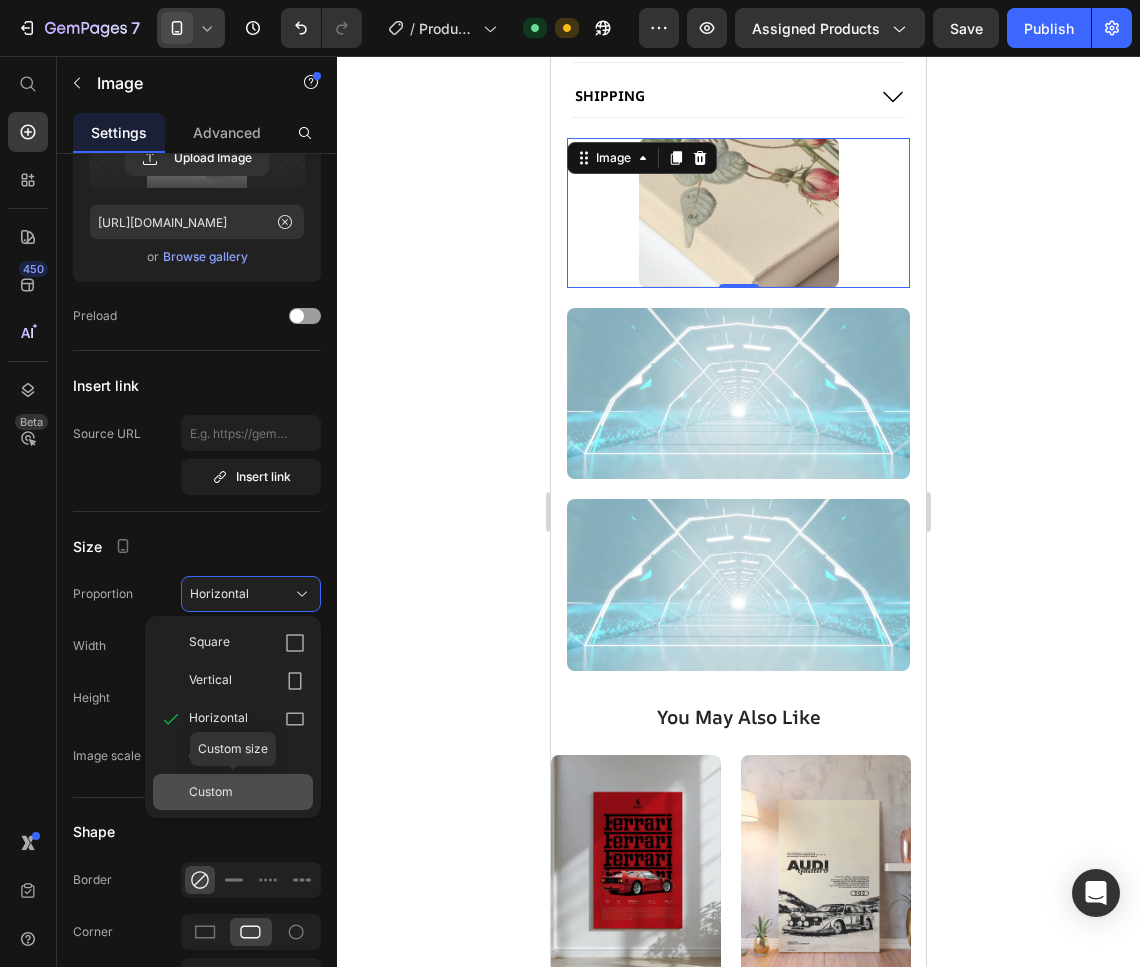 click on "Custom" at bounding box center (211, 792) 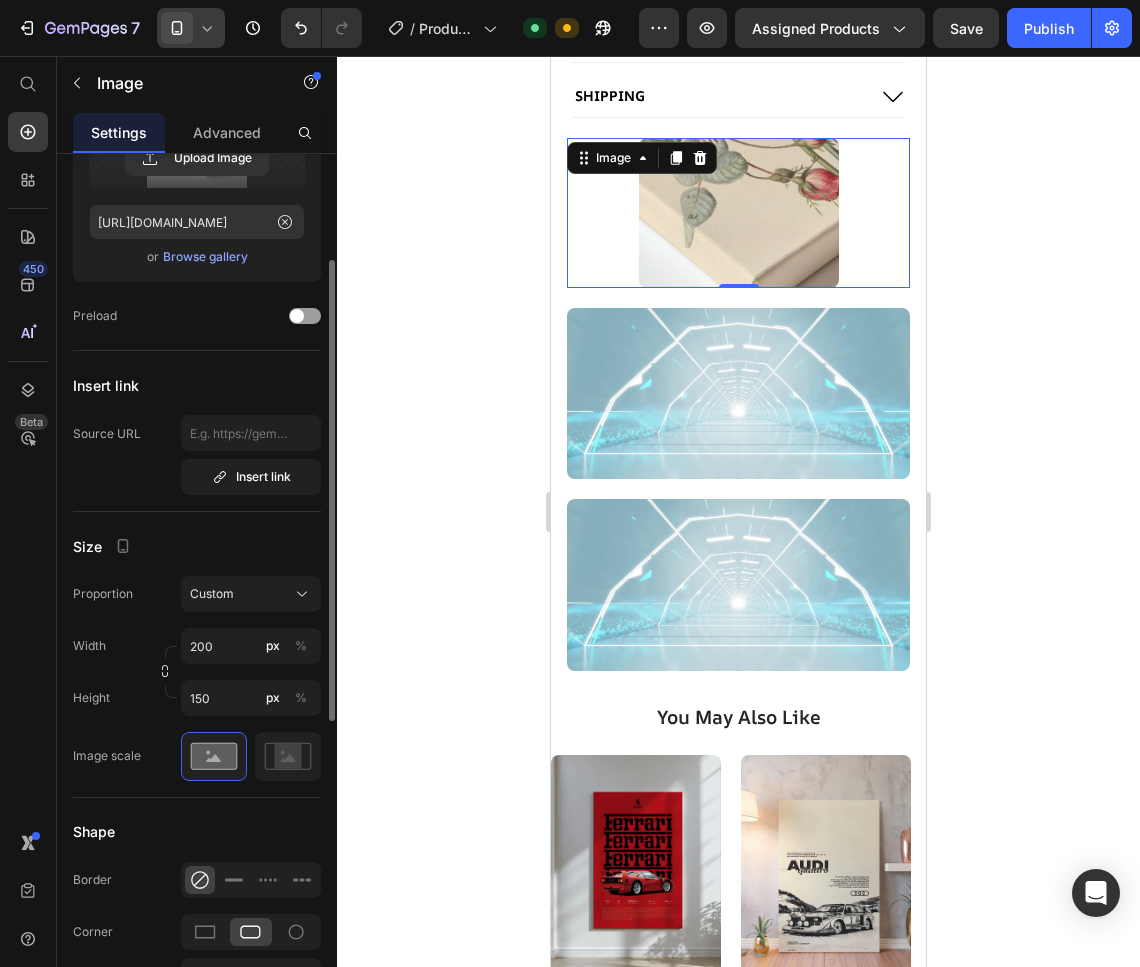 click on "Image Choose Image Upload Image [URL][DOMAIN_NAME]  or   Browse gallery  Preload Insert link Source URL  Insert link  Size Proportion Custom Width 200 px % Height 150 px % Image scale Shape Border Corner 8 8 8 8 Shadow Align SEO Alt text Image title" at bounding box center [197, 724] 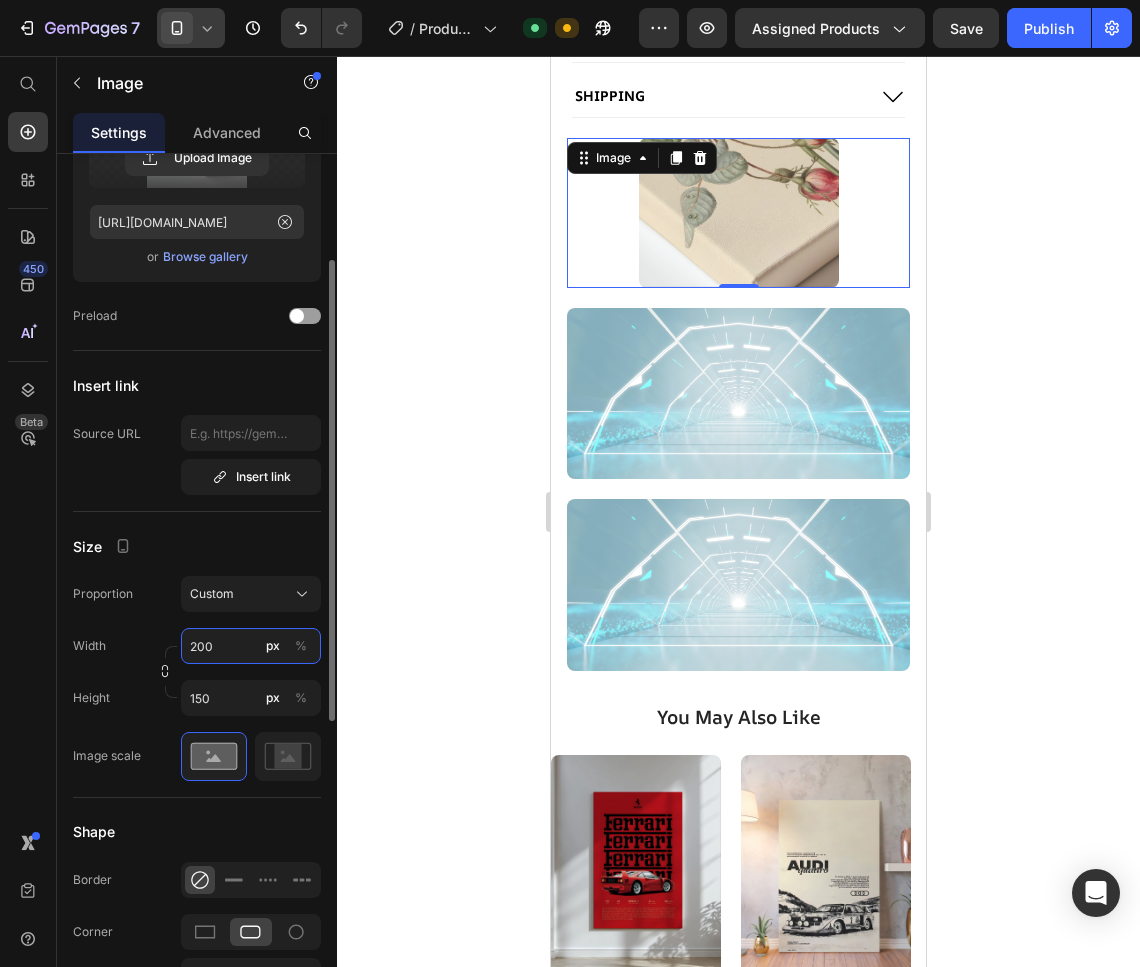 click on "200" at bounding box center (251, 646) 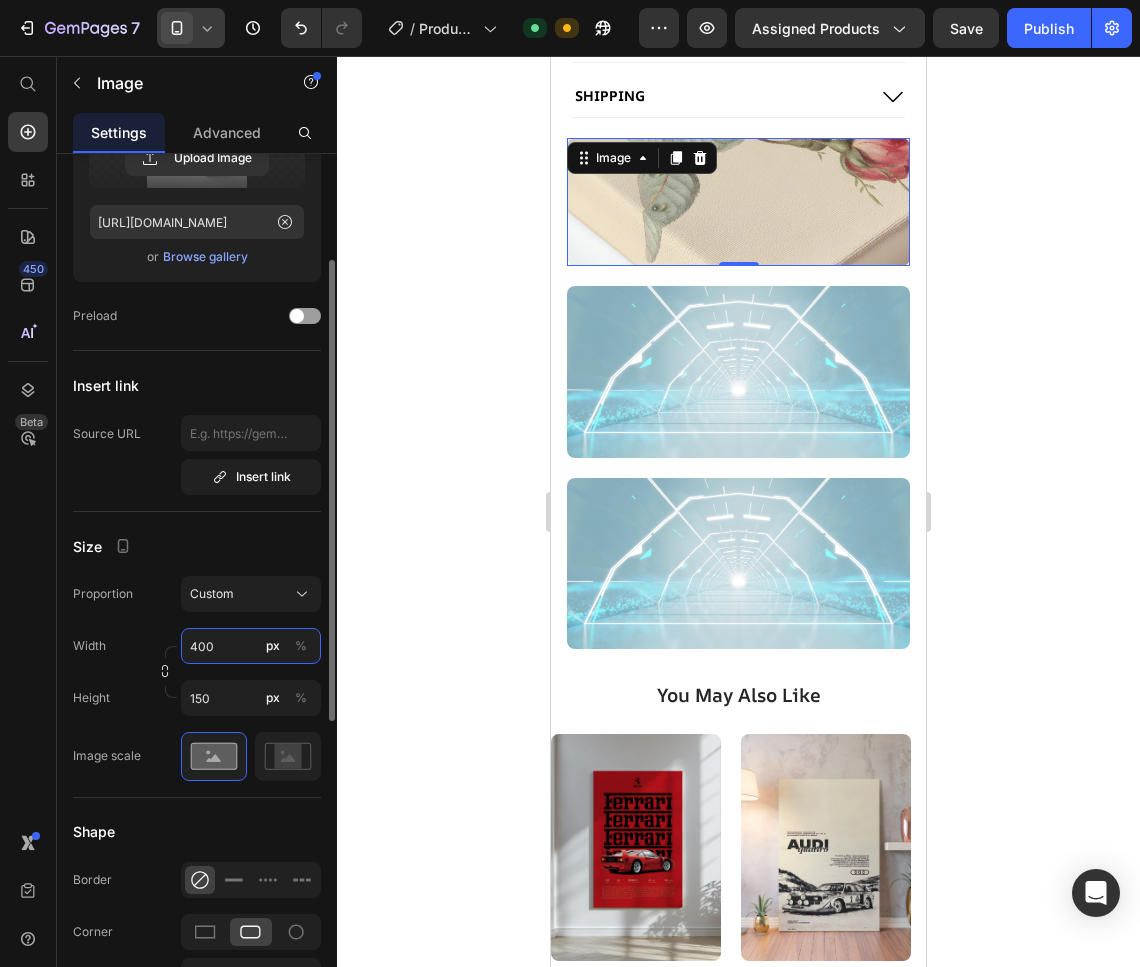 type on "400" 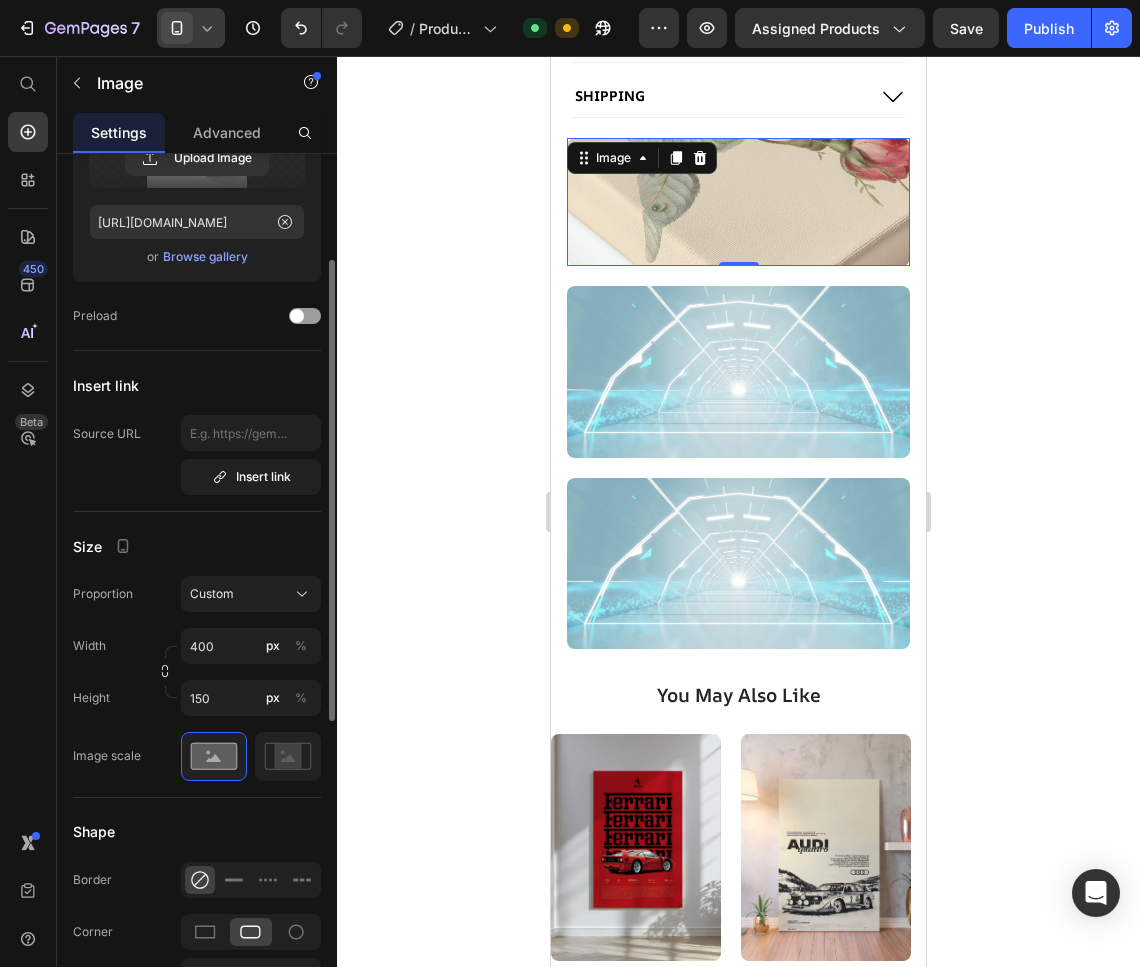 click on "Size" at bounding box center (197, 546) 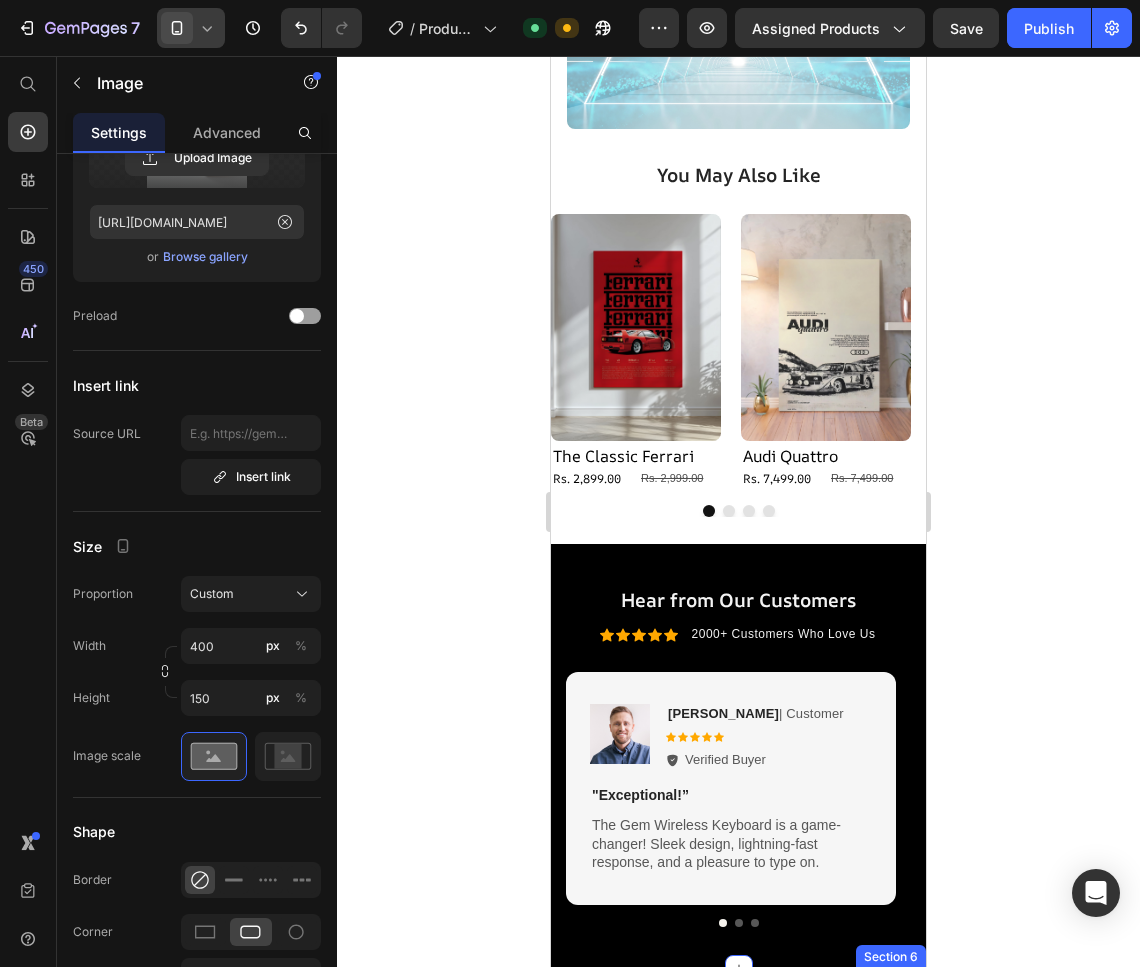 scroll, scrollTop: 2363, scrollLeft: 0, axis: vertical 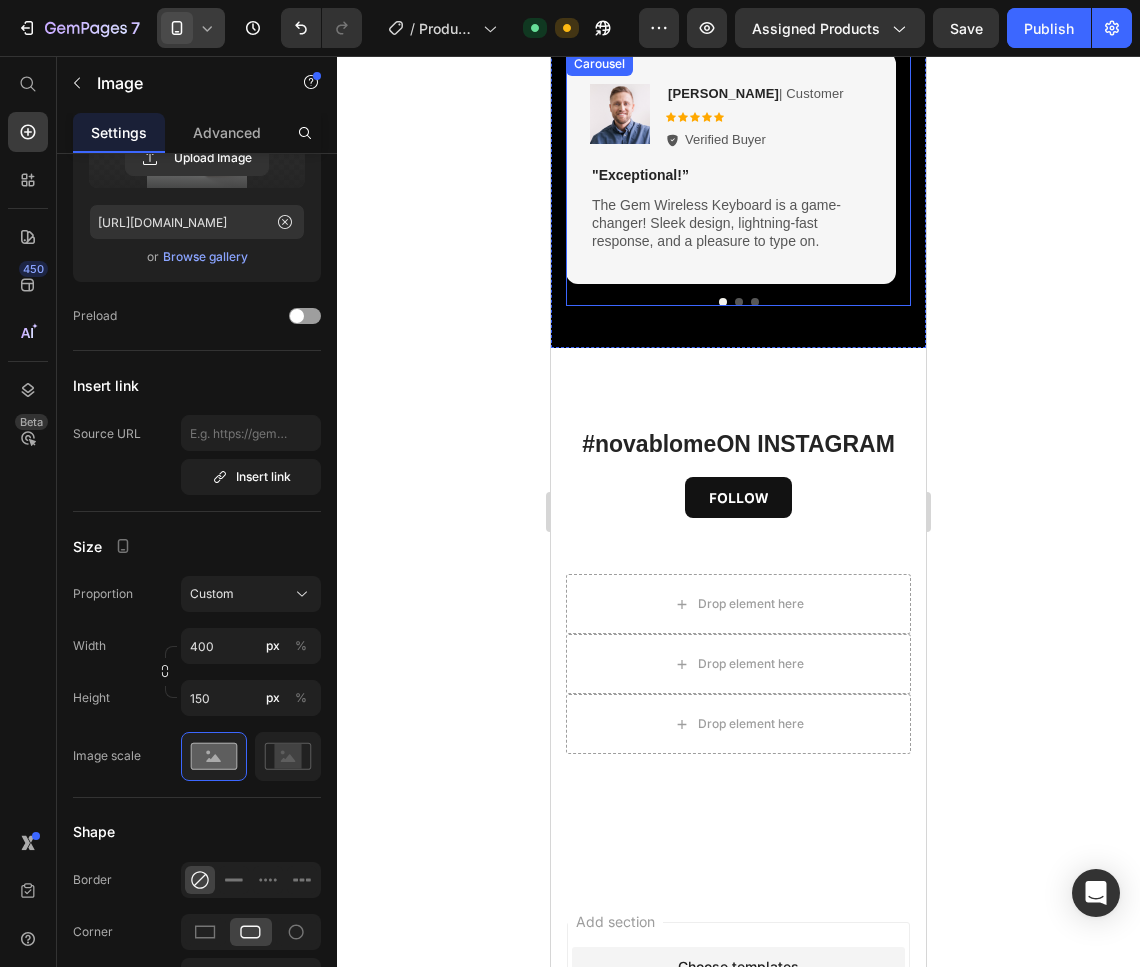 click at bounding box center (739, 302) 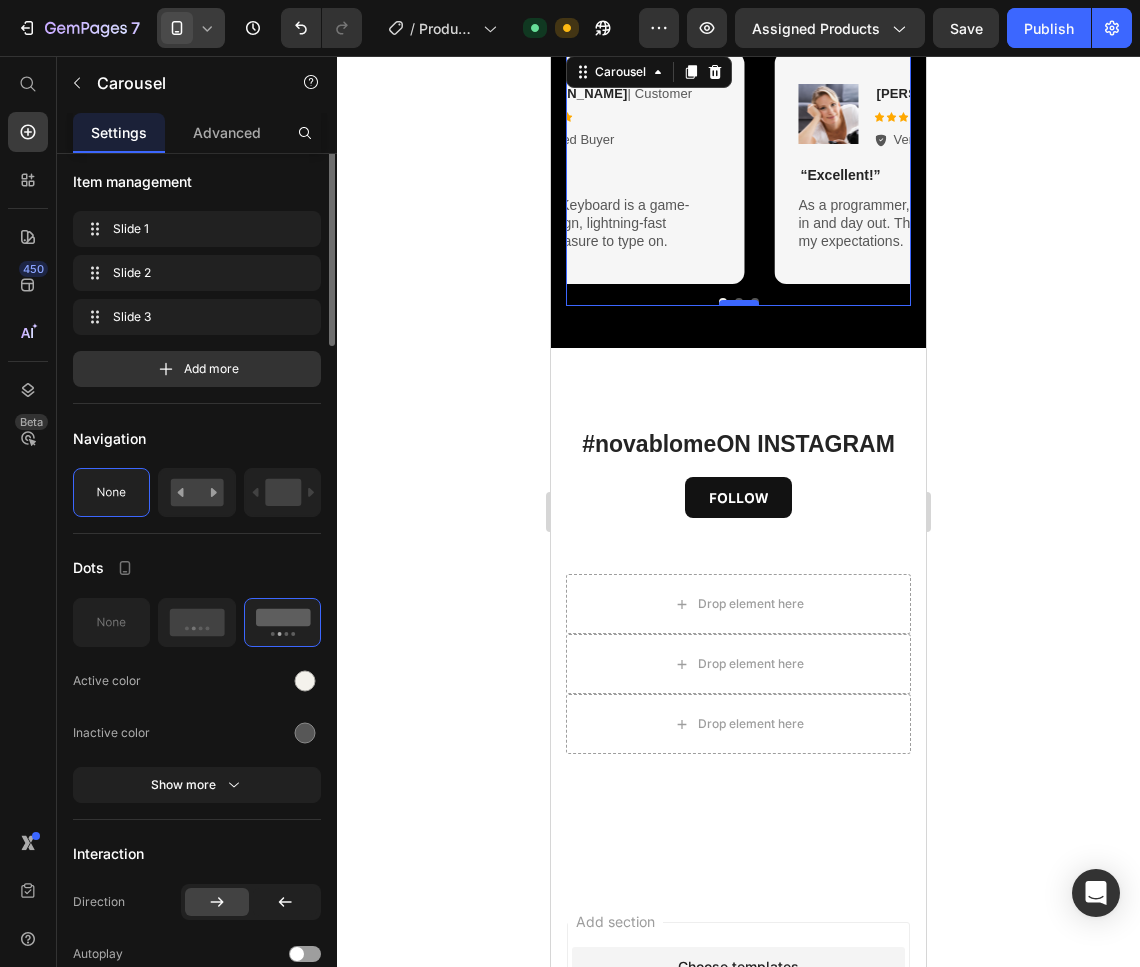 scroll, scrollTop: 0, scrollLeft: 0, axis: both 